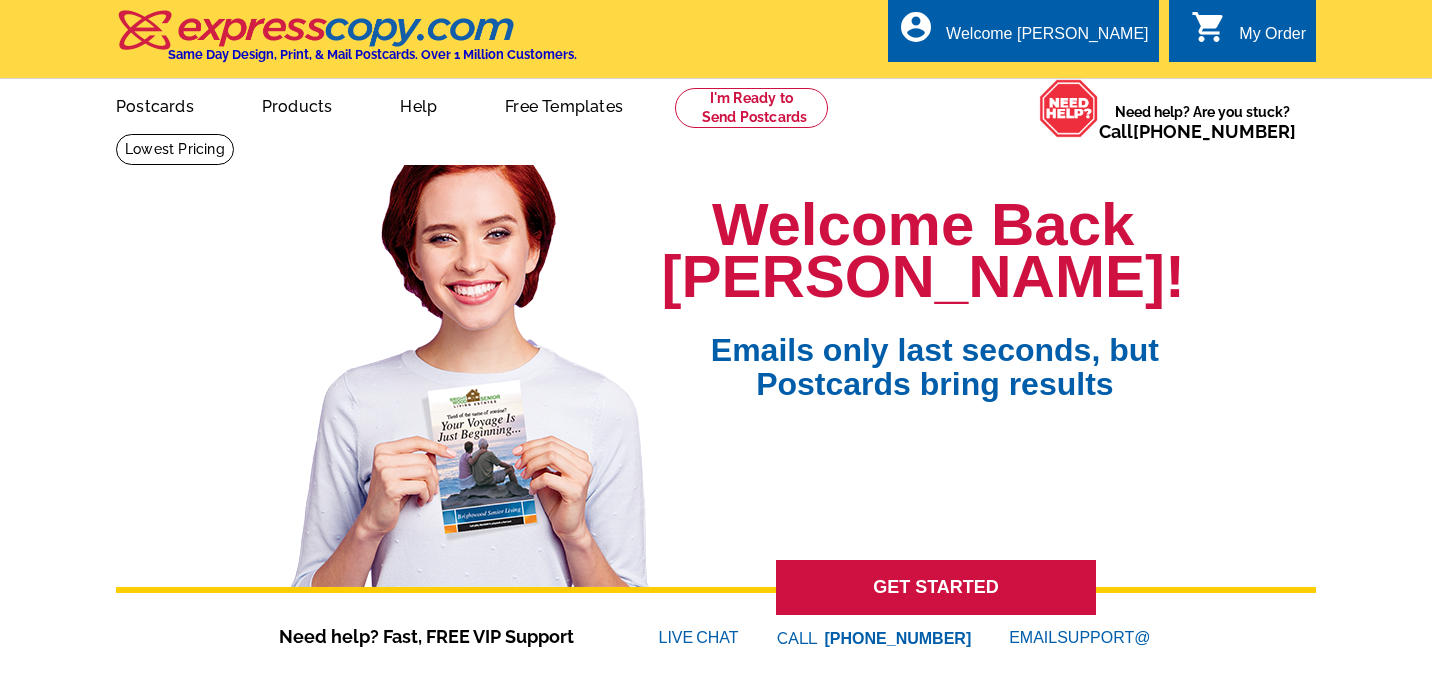 scroll, scrollTop: 0, scrollLeft: 0, axis: both 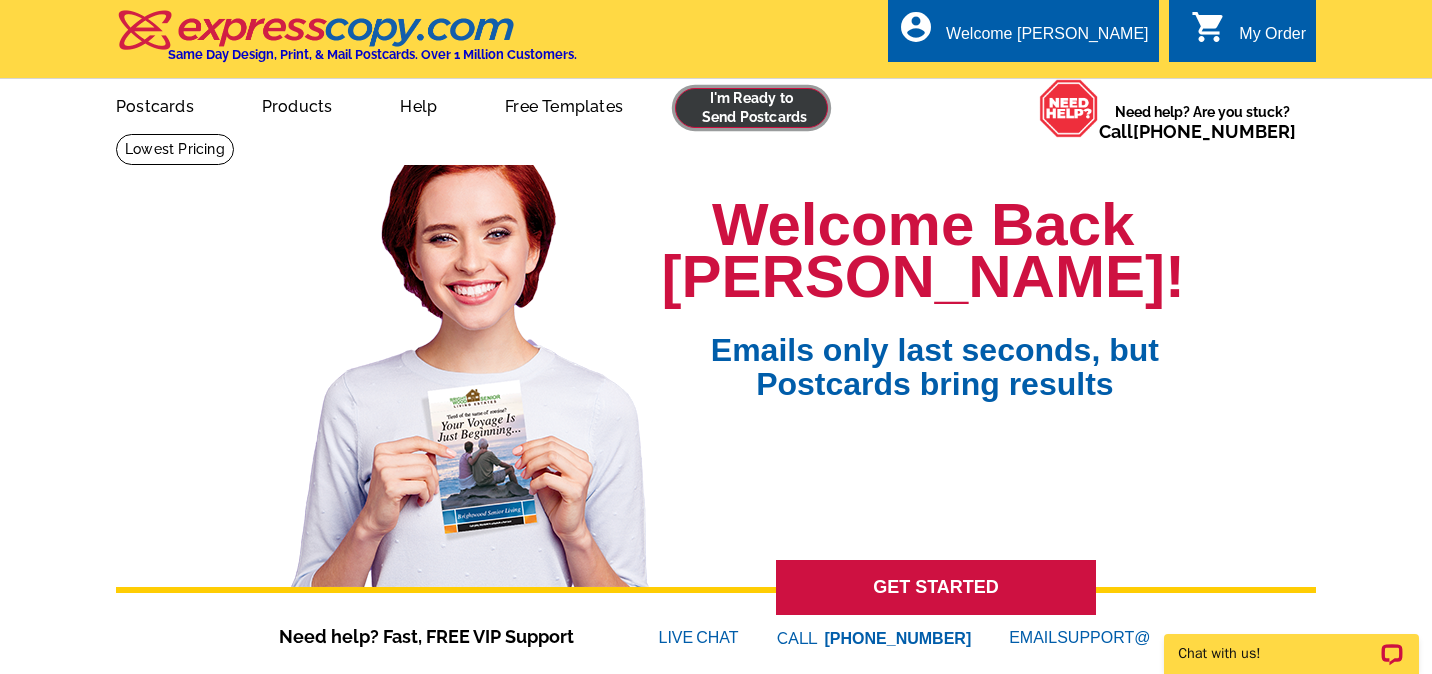 click at bounding box center [751, 108] 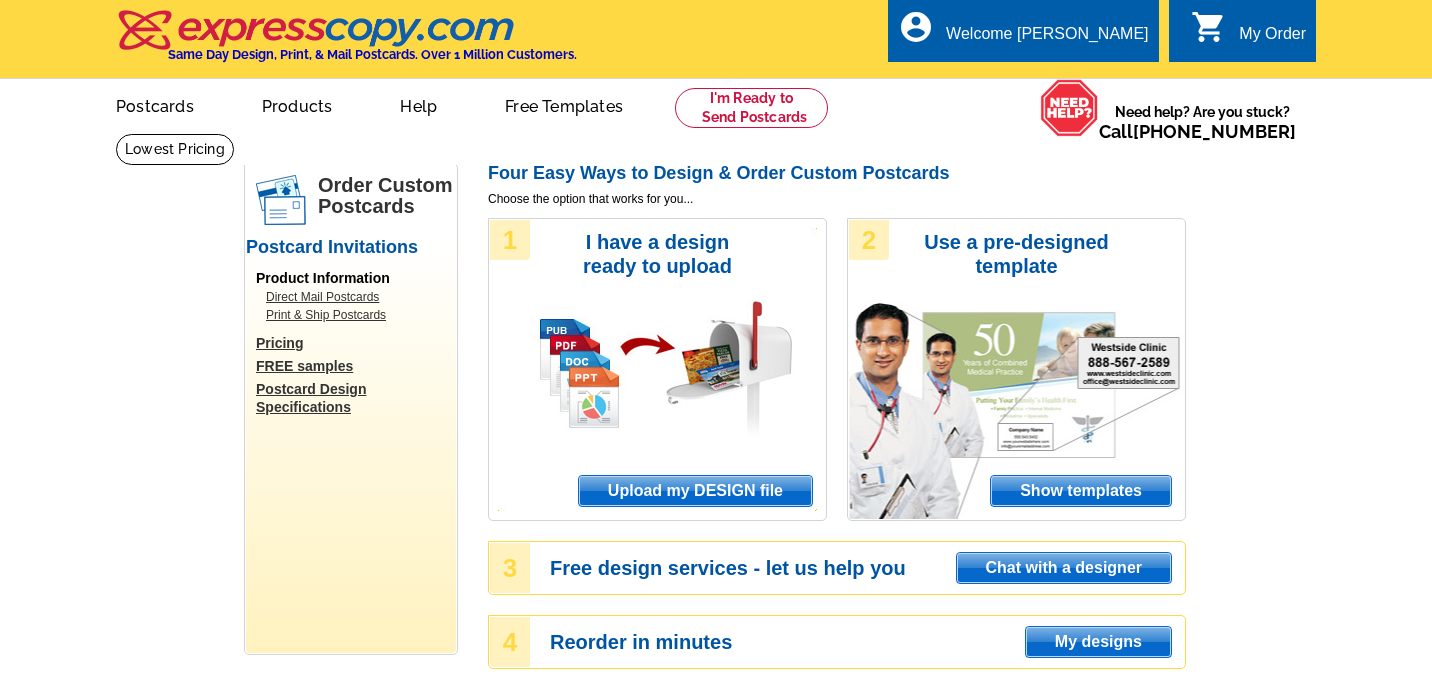 scroll, scrollTop: 0, scrollLeft: 0, axis: both 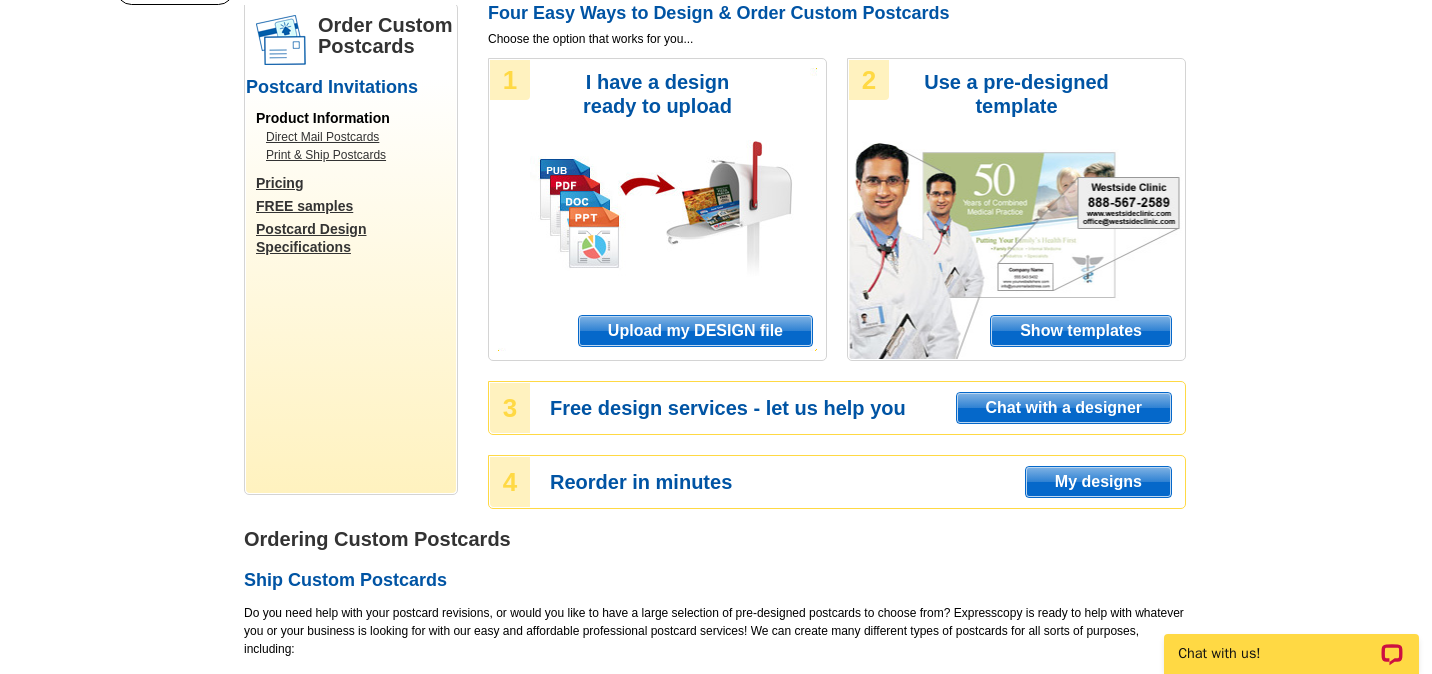 click on "Upload my DESIGN file" at bounding box center [695, 331] 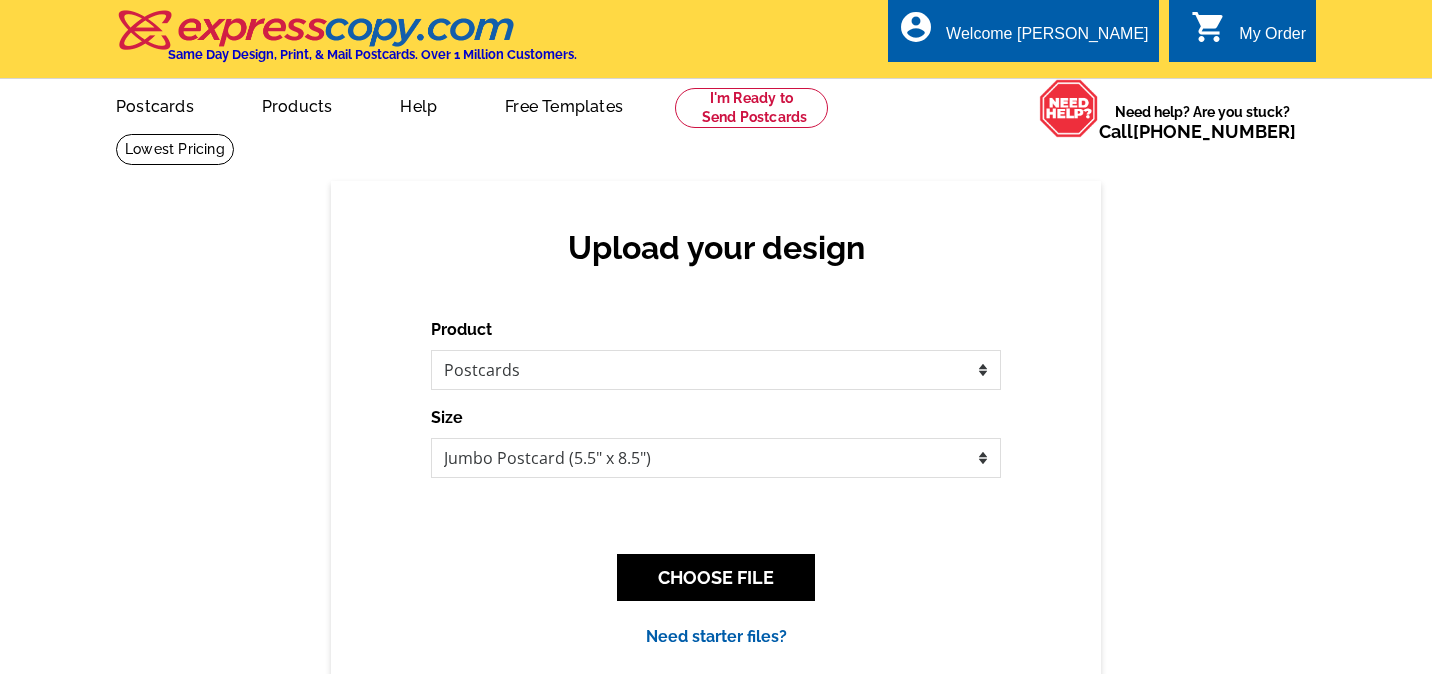scroll, scrollTop: 0, scrollLeft: 0, axis: both 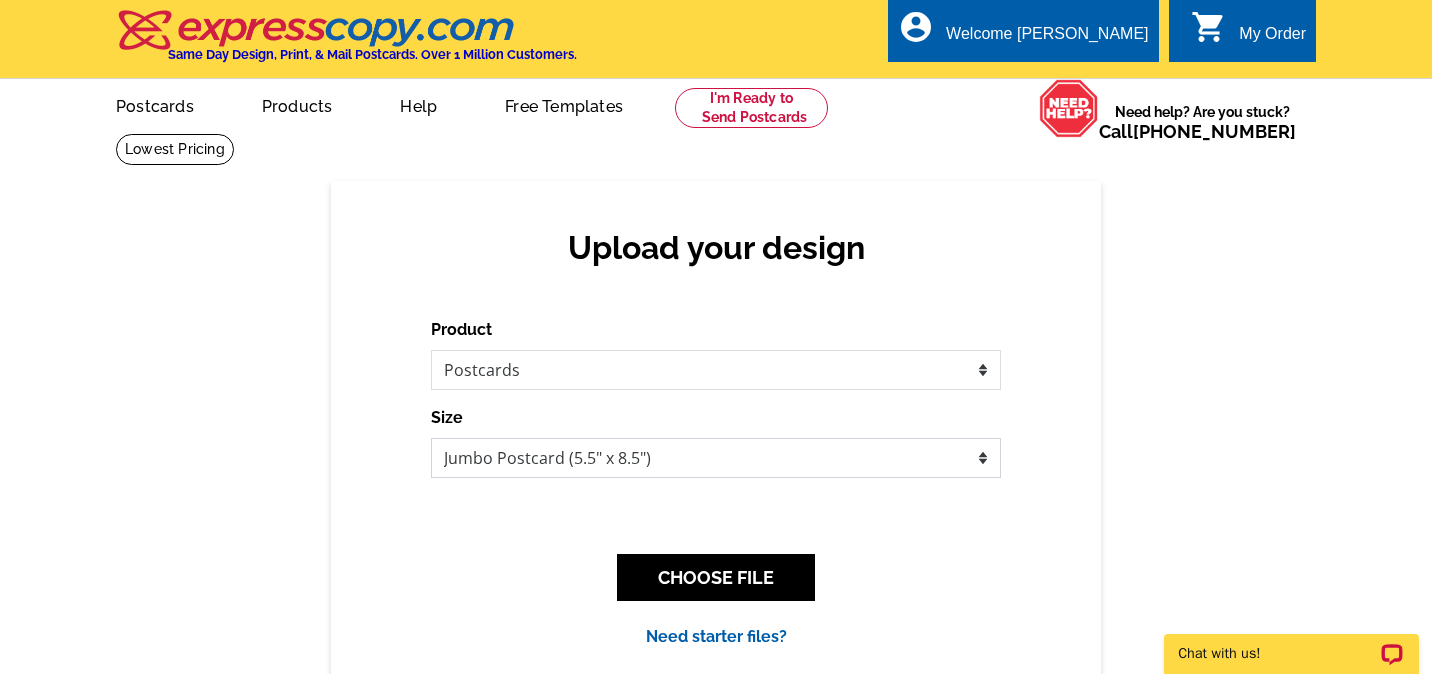 click on "Jumbo Postcard (5.5" x 8.5") Regular Postcard (4.25" x 5.6") Panoramic Postcard (5.75" x 11.25") Giant Postcard (8.5" x 11") EDDM Postcard (6.125" x 8.25")" at bounding box center (716, 458) 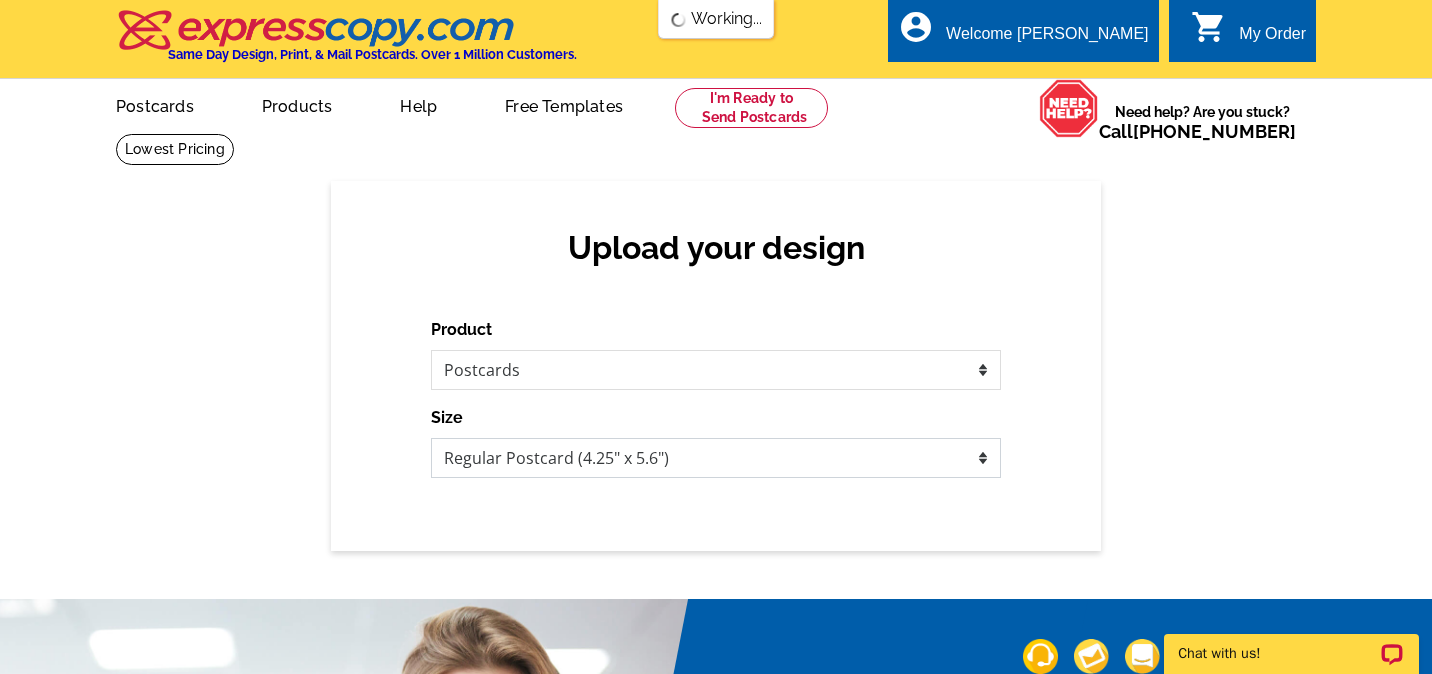 scroll, scrollTop: 0, scrollLeft: 0, axis: both 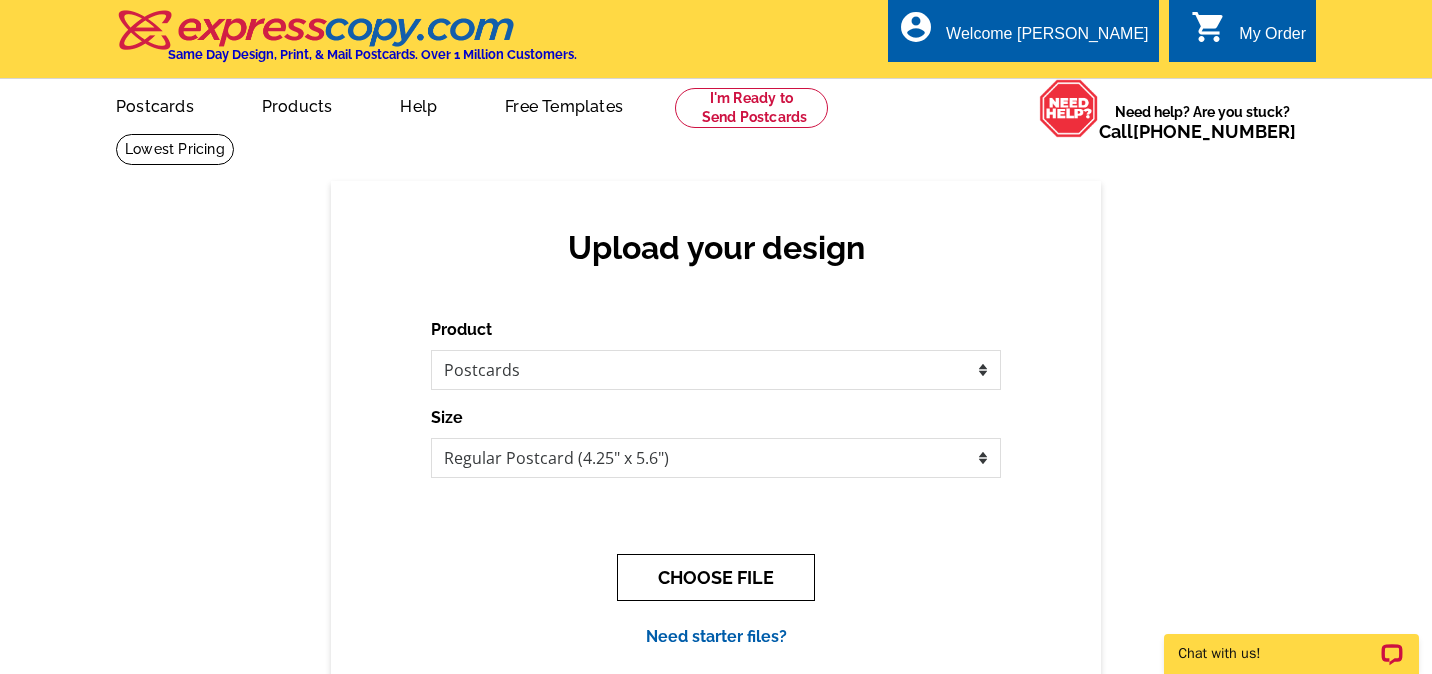 click on "CHOOSE FILE" at bounding box center (716, 577) 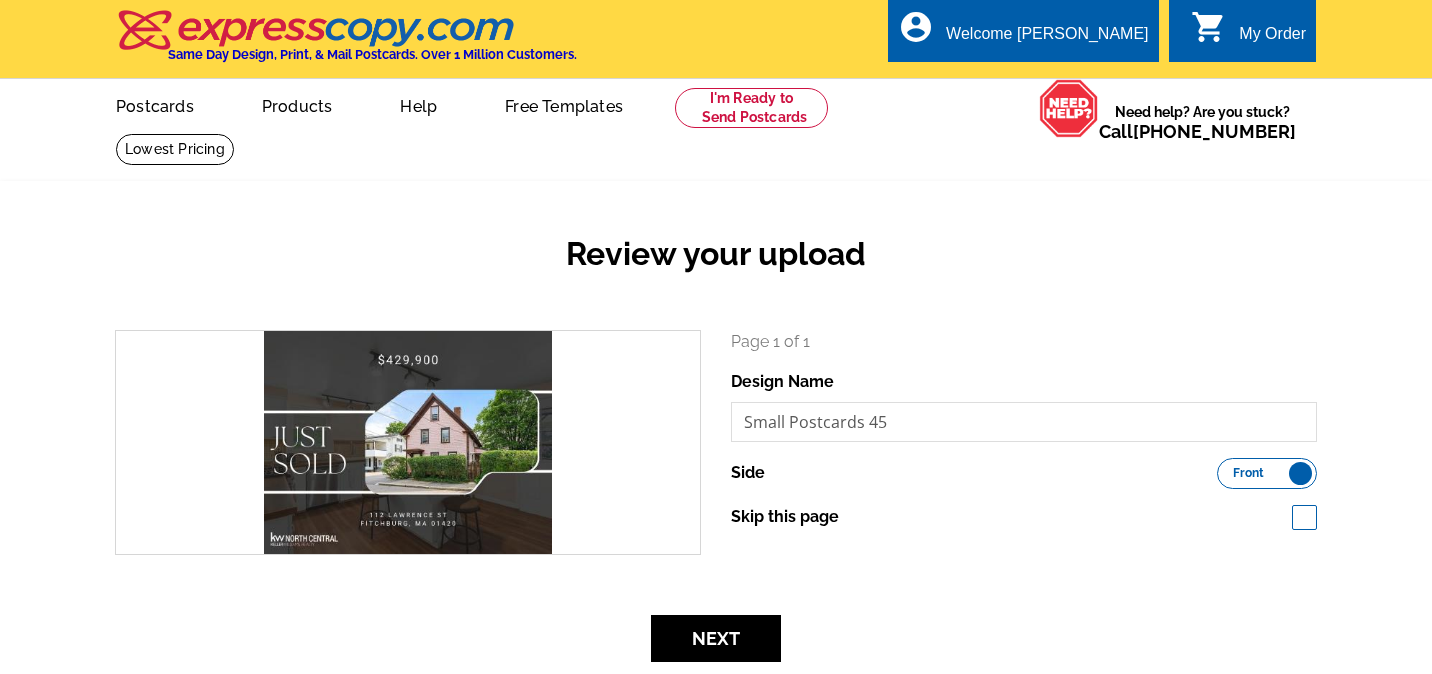 scroll, scrollTop: 0, scrollLeft: 0, axis: both 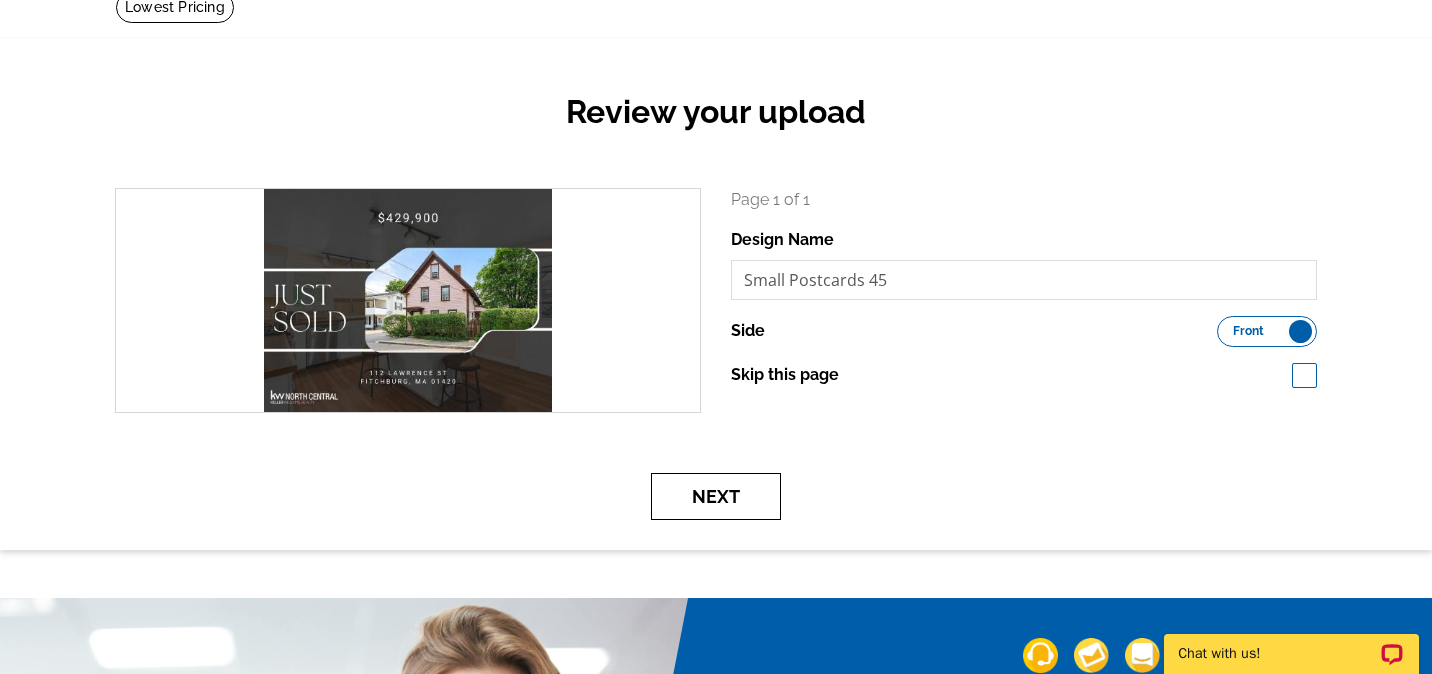 click on "Next" at bounding box center (716, 496) 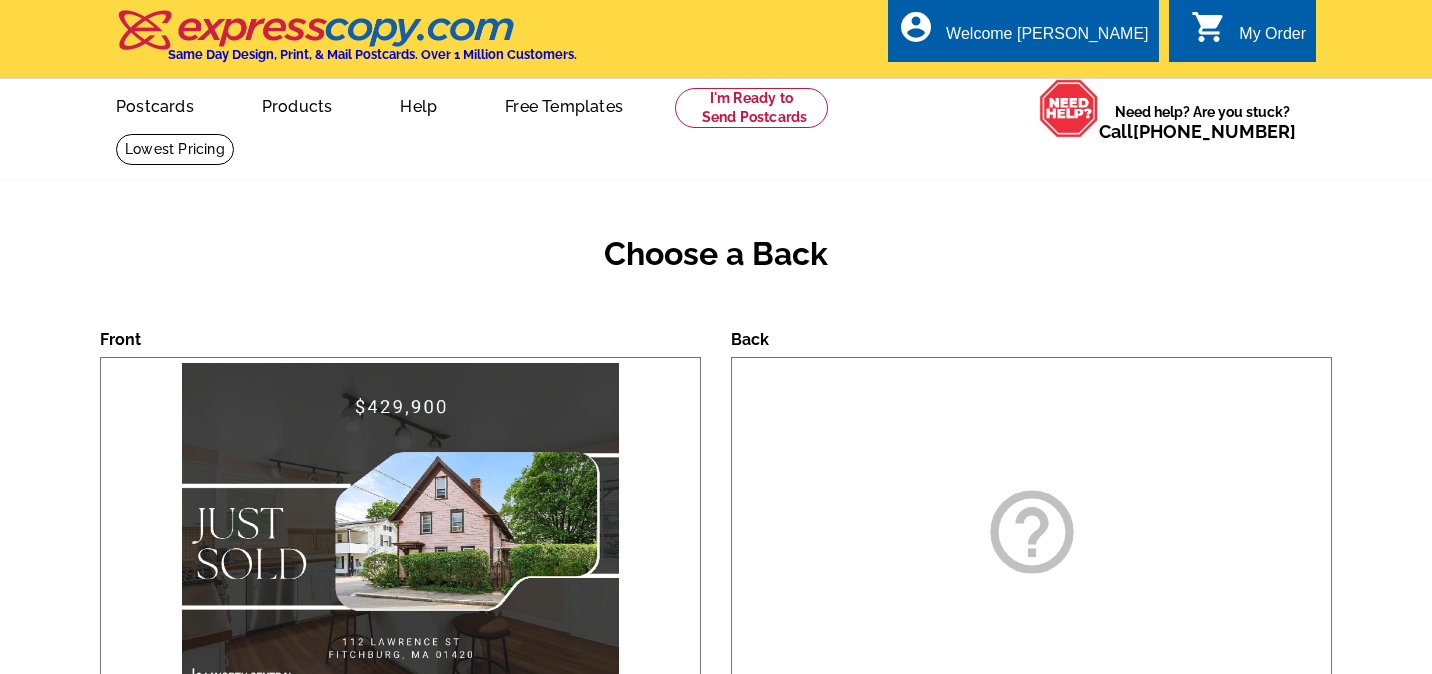scroll, scrollTop: 0, scrollLeft: 0, axis: both 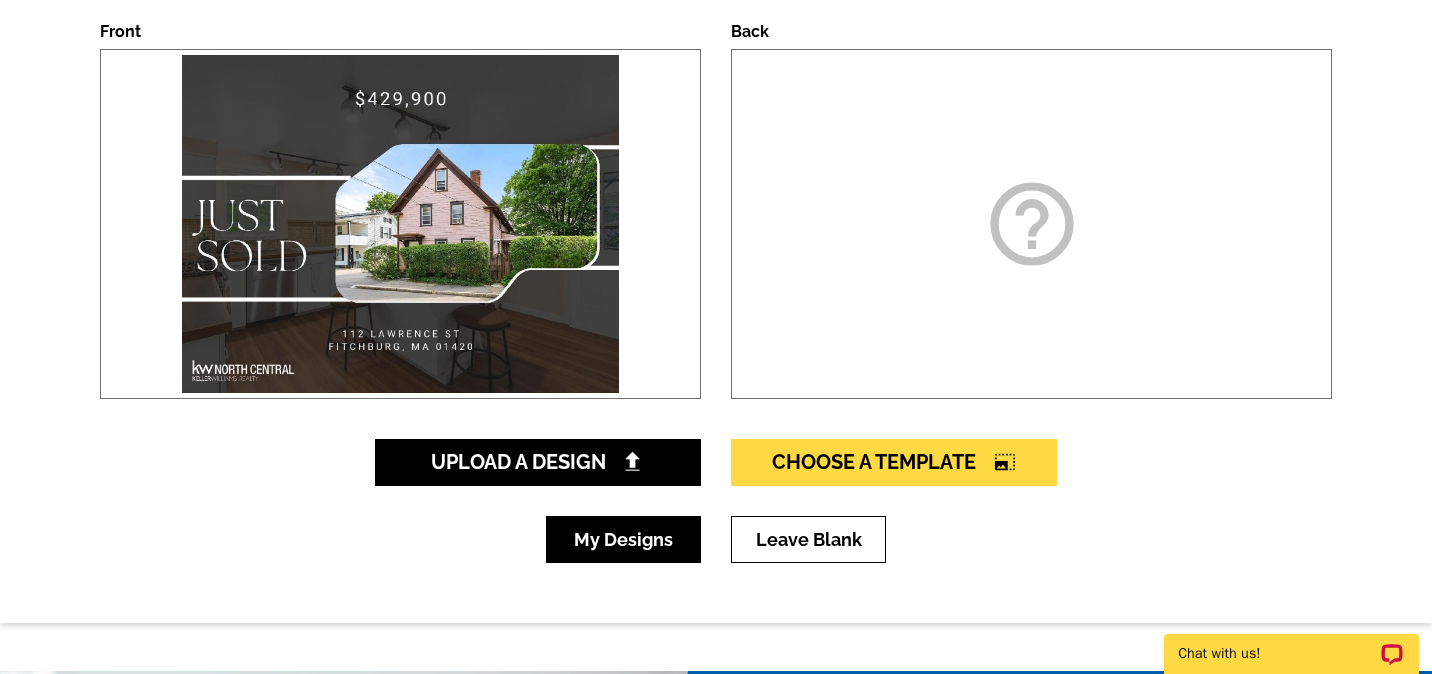 click on "My Designs" at bounding box center [623, 539] 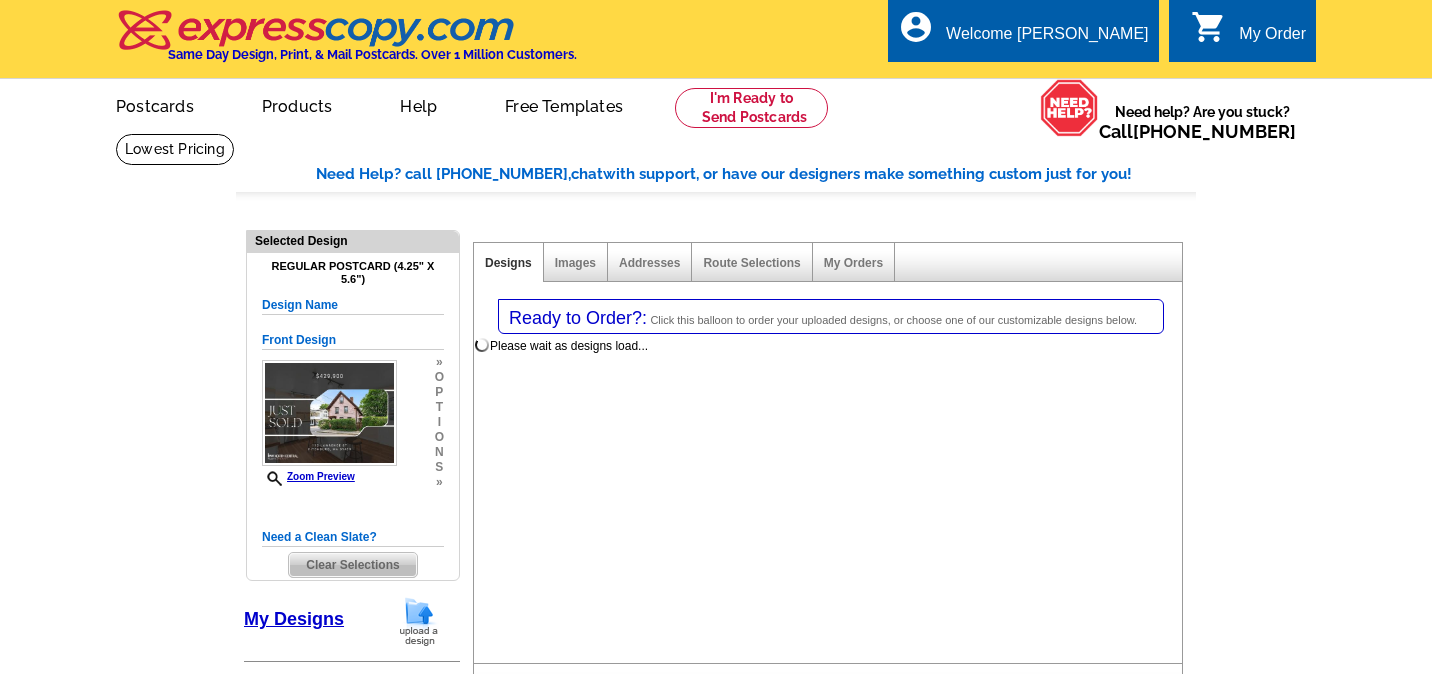 select on "1" 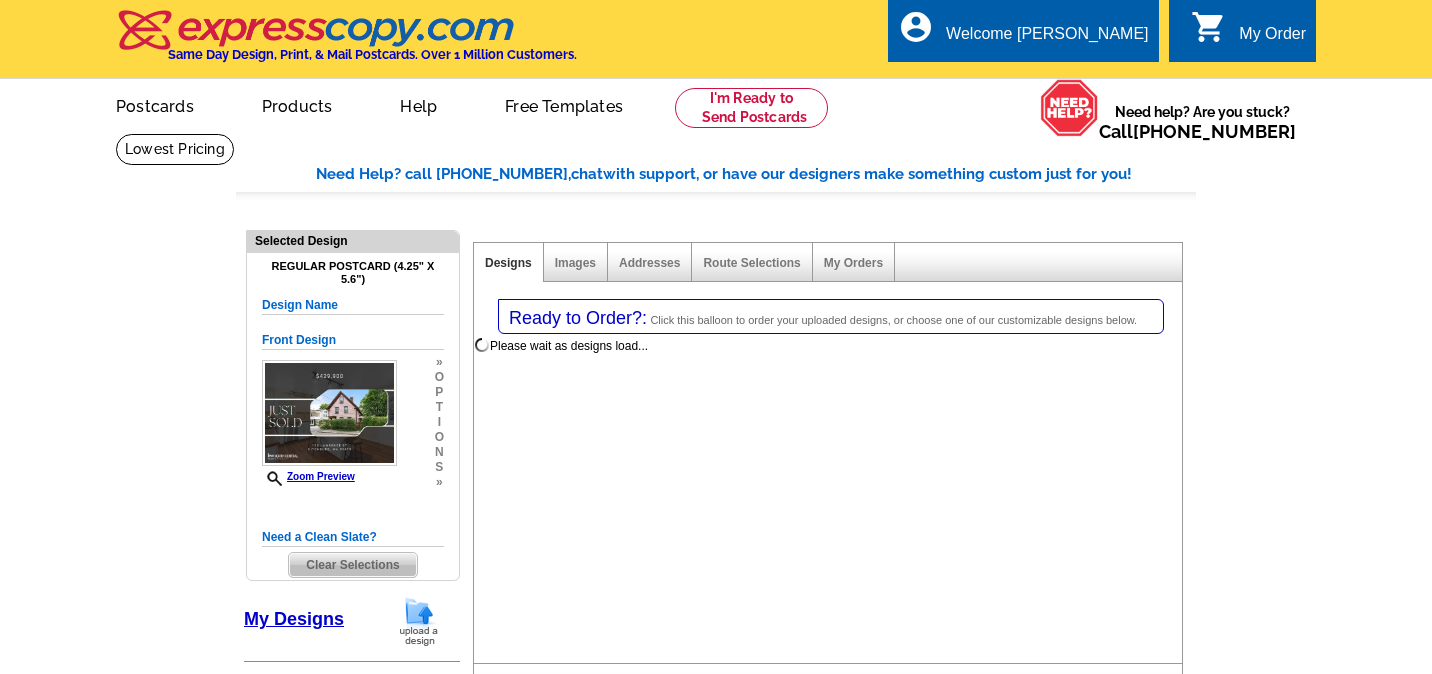 select on "1" 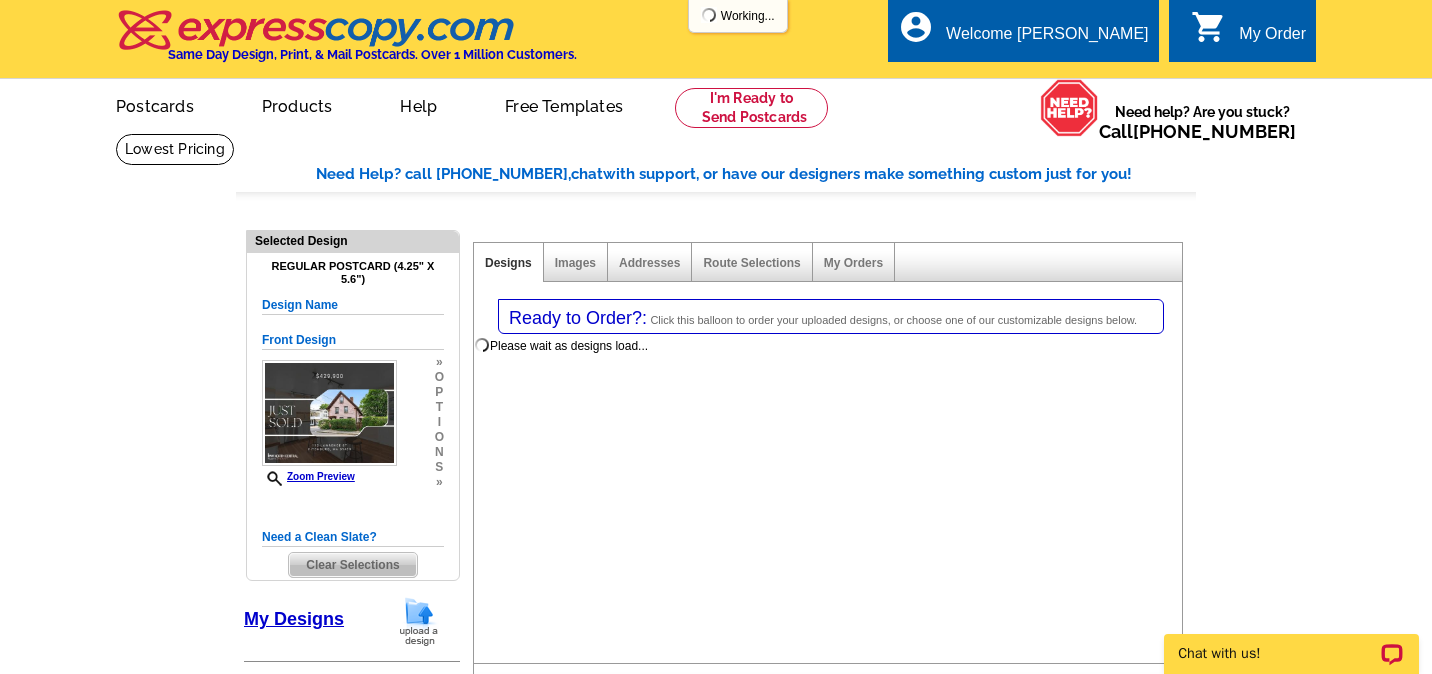 scroll, scrollTop: 0, scrollLeft: 0, axis: both 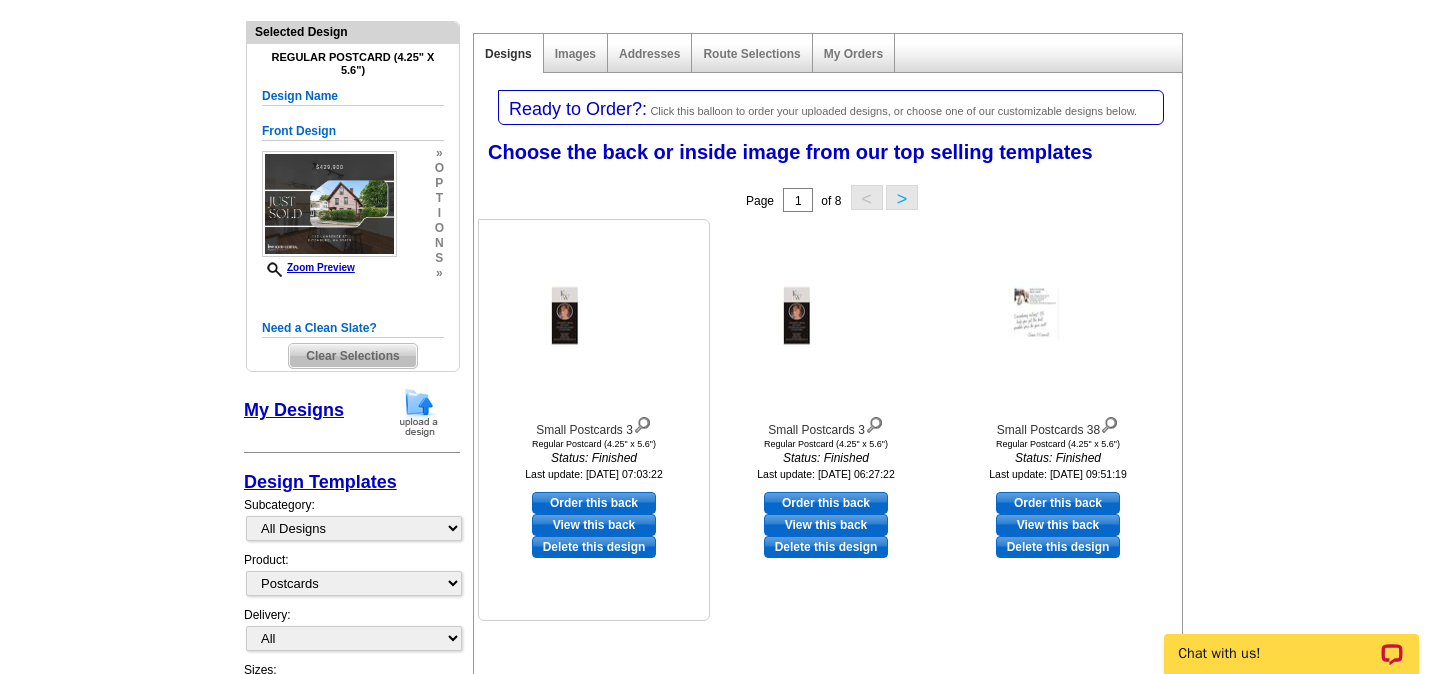 click on "View this back" at bounding box center [594, 525] 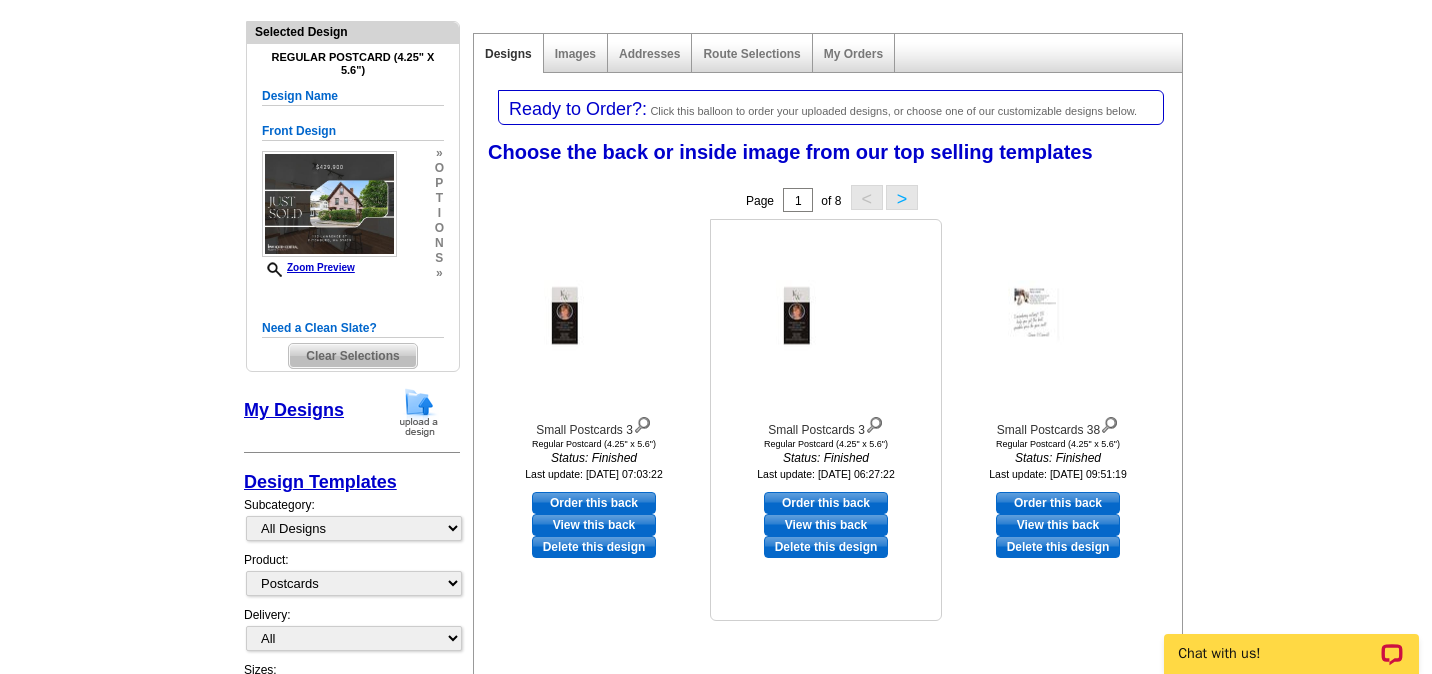 click on "View this back" at bounding box center (826, 525) 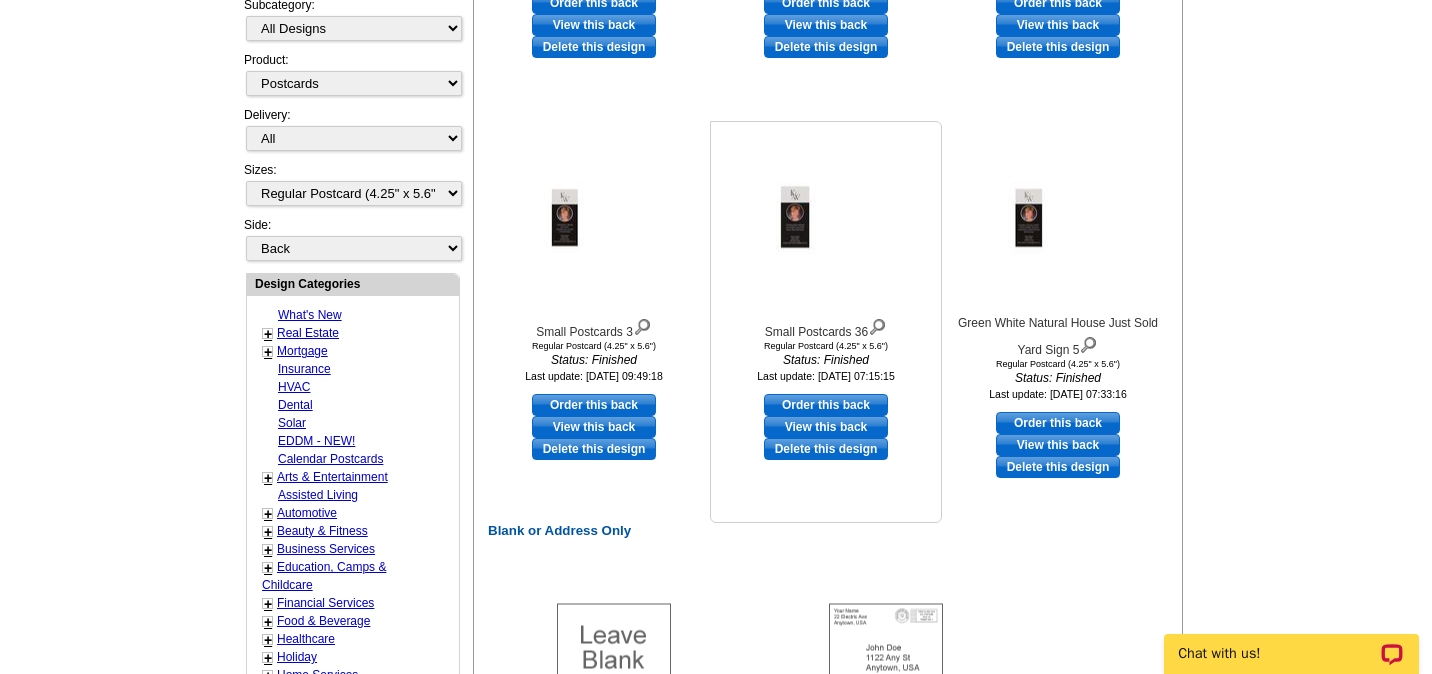 scroll, scrollTop: 706, scrollLeft: 0, axis: vertical 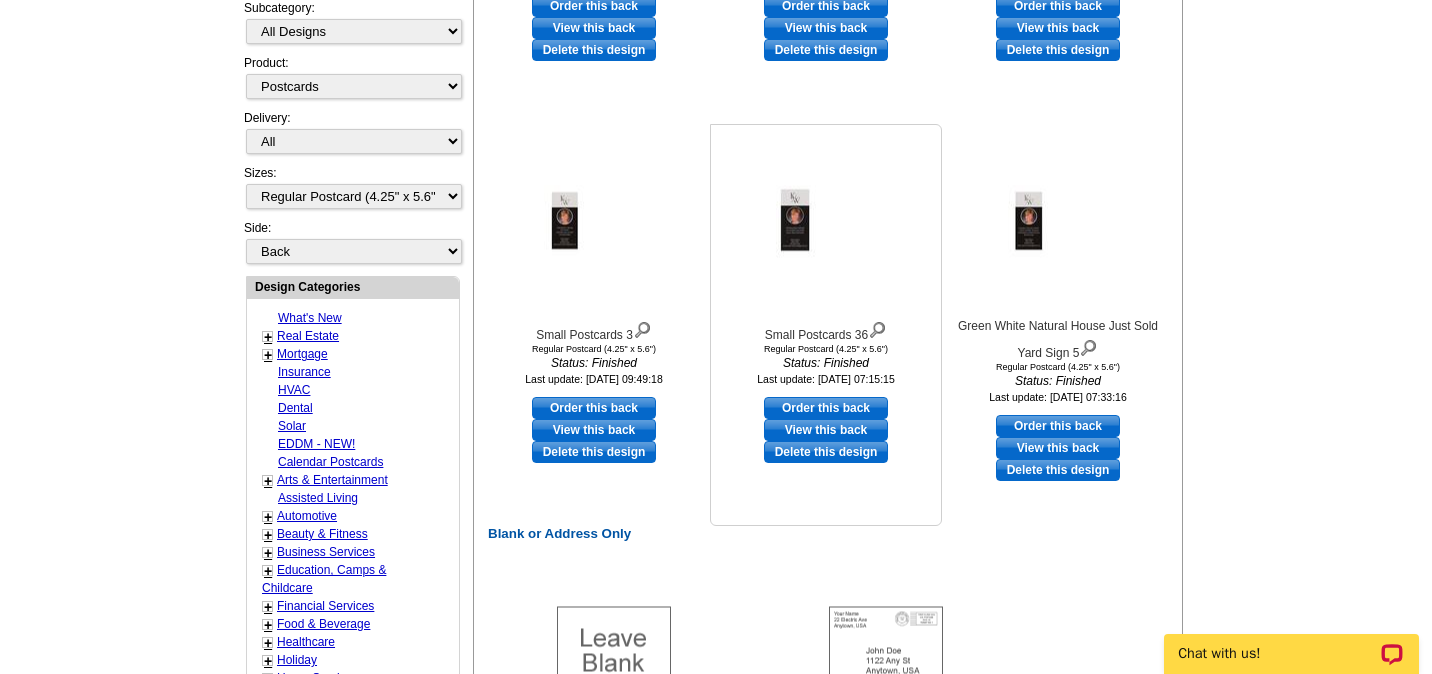 click on "View this back" at bounding box center [826, 430] 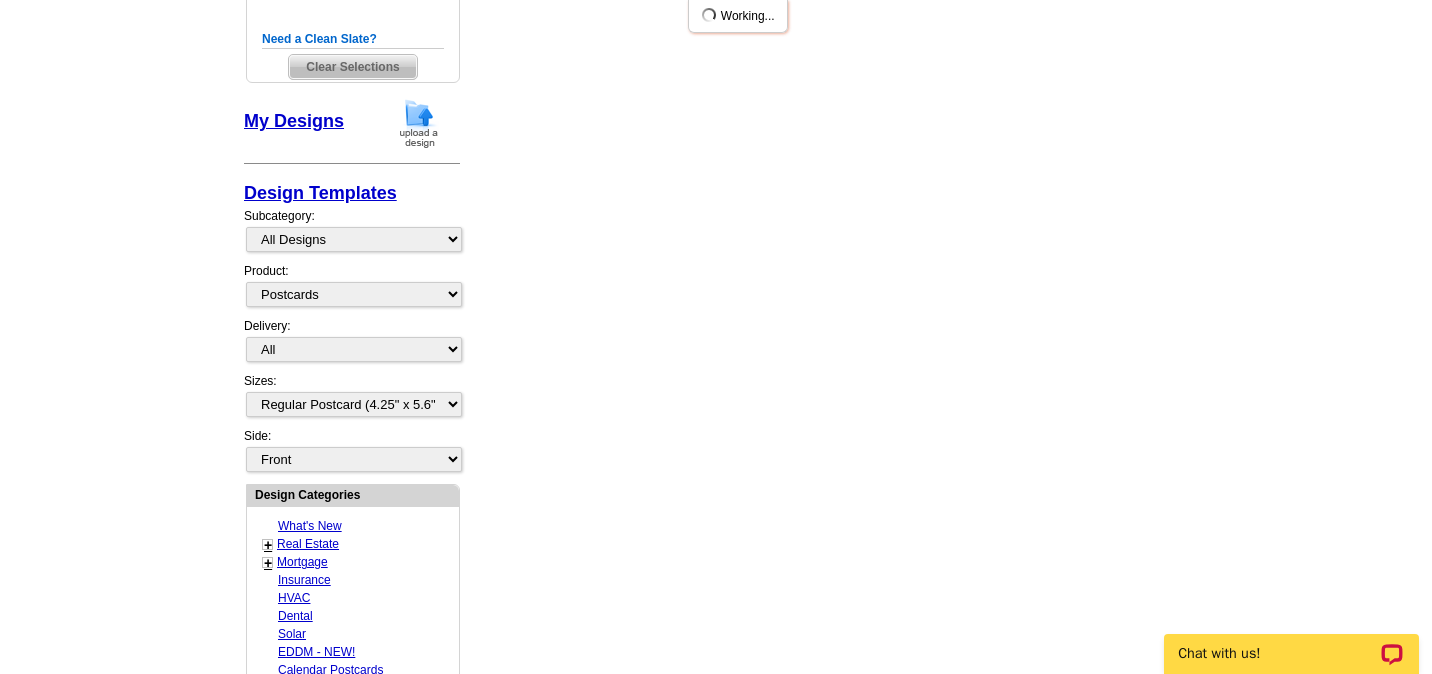 scroll, scrollTop: 914, scrollLeft: 0, axis: vertical 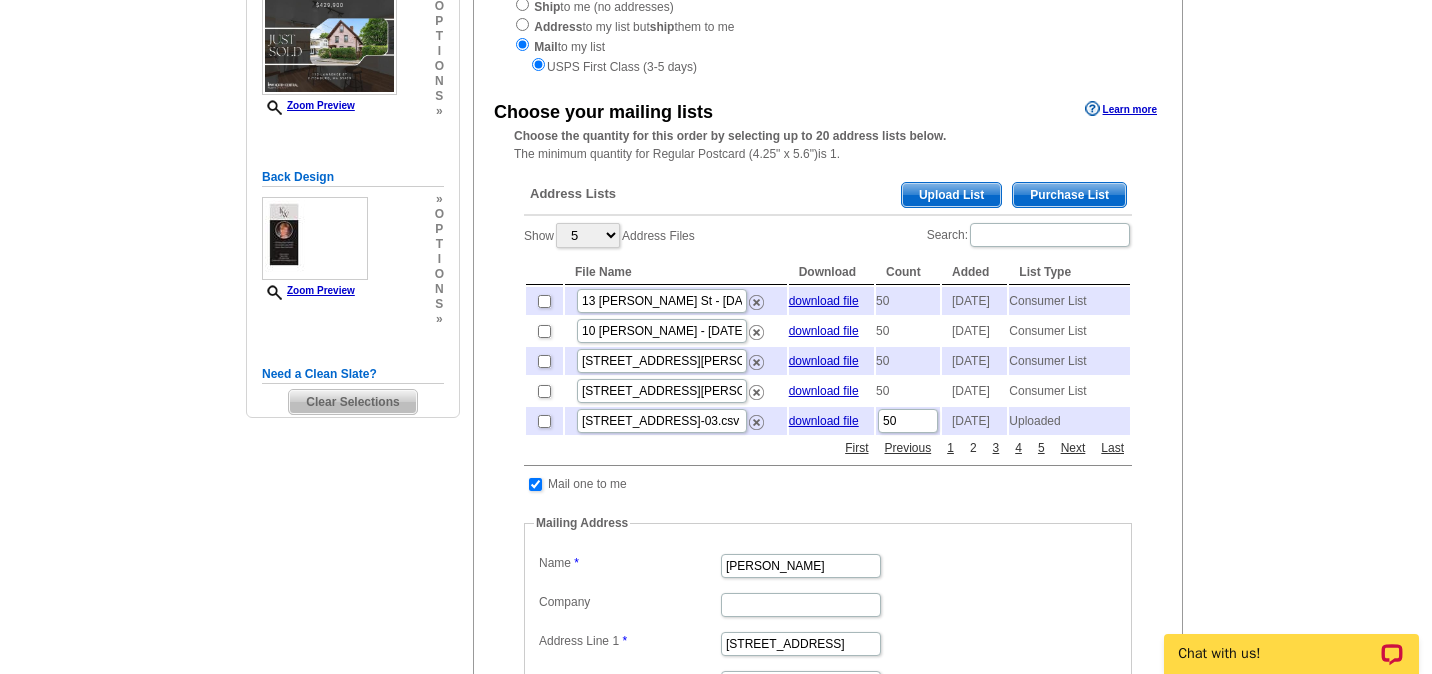 click on "2" at bounding box center [973, 448] 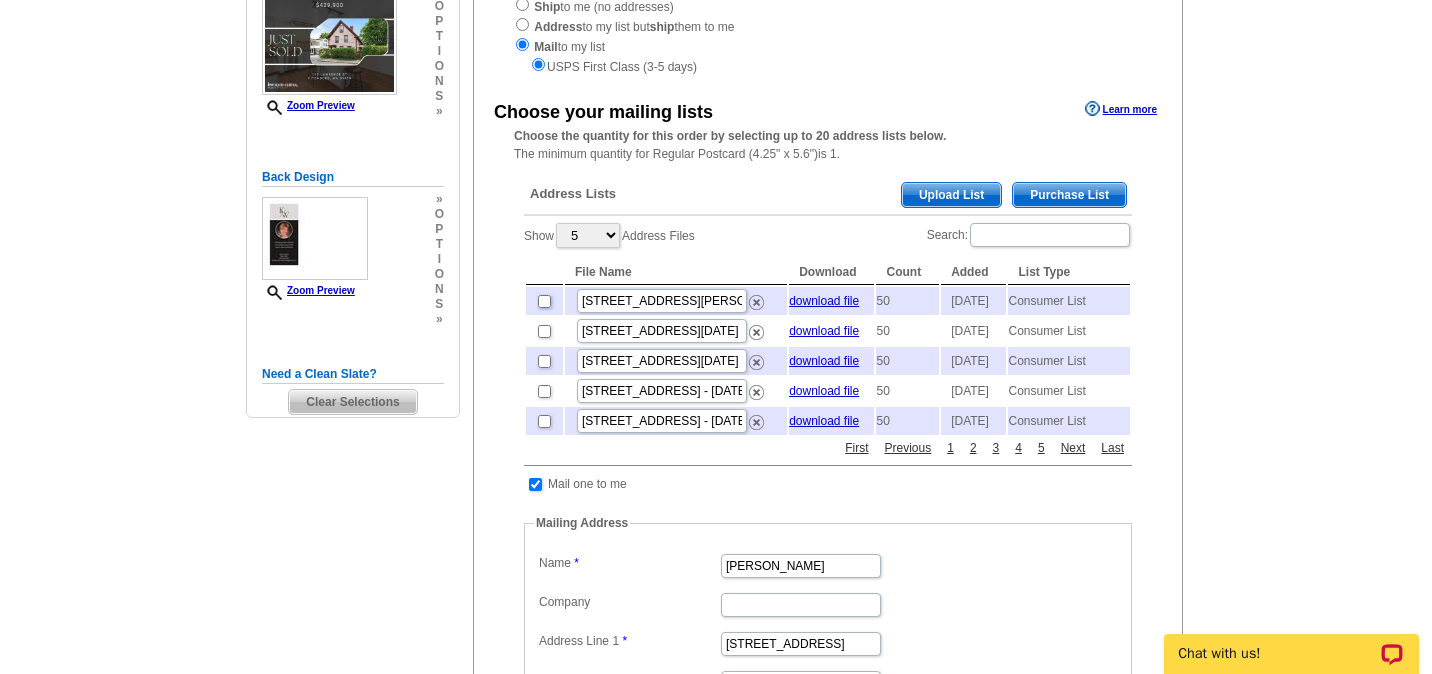 click at bounding box center (544, 301) 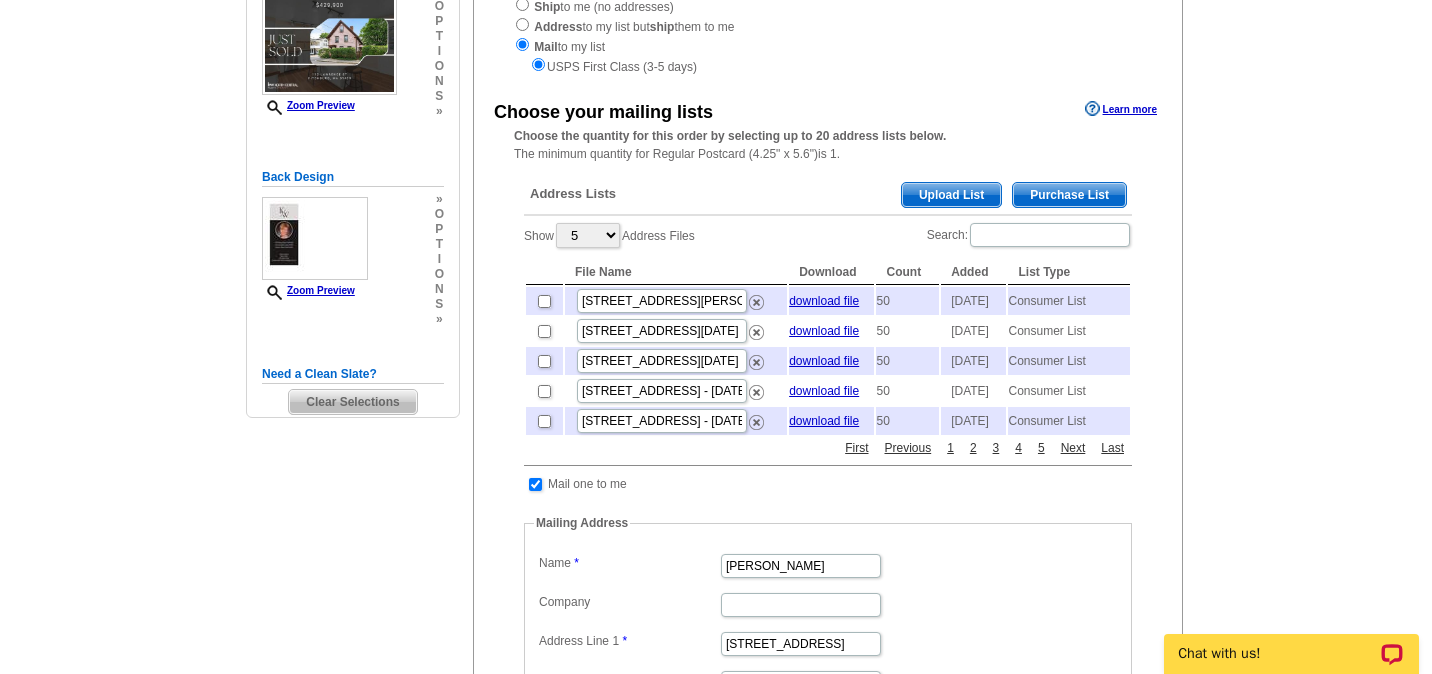 checkbox on "true" 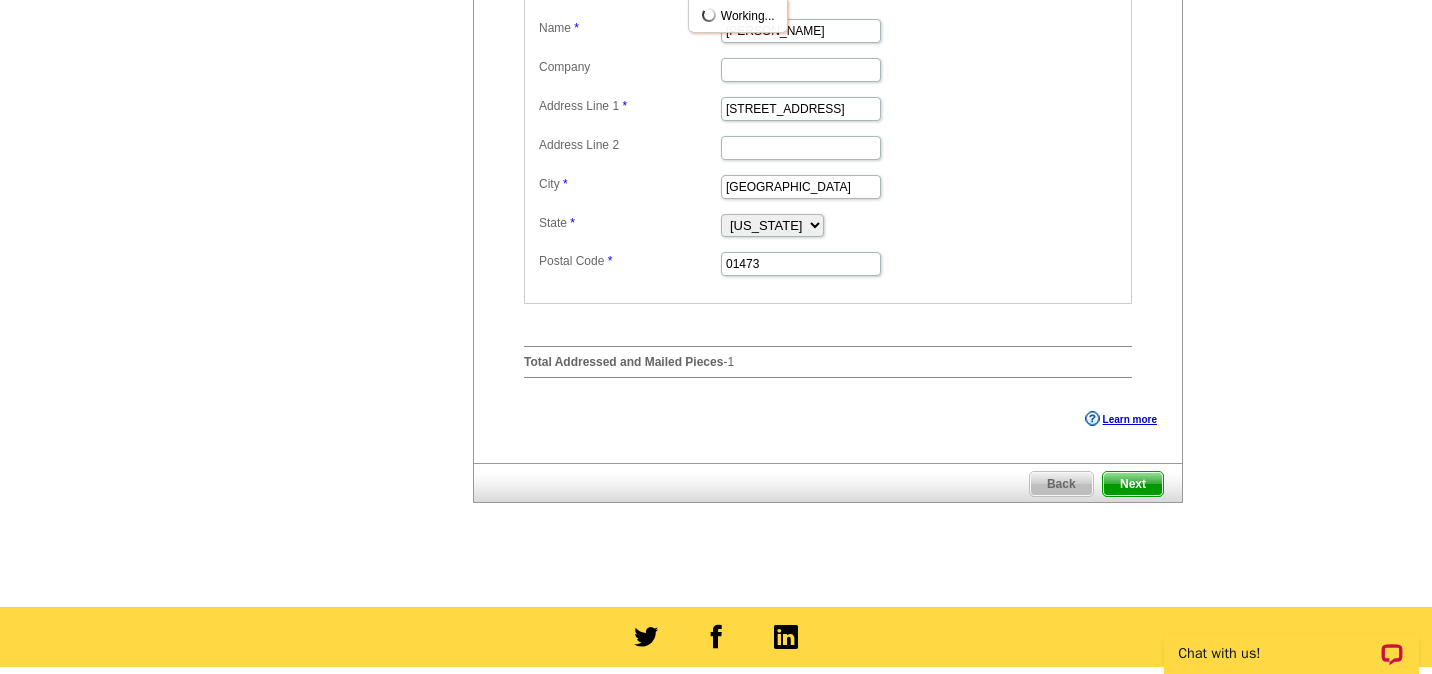 scroll, scrollTop: 849, scrollLeft: 0, axis: vertical 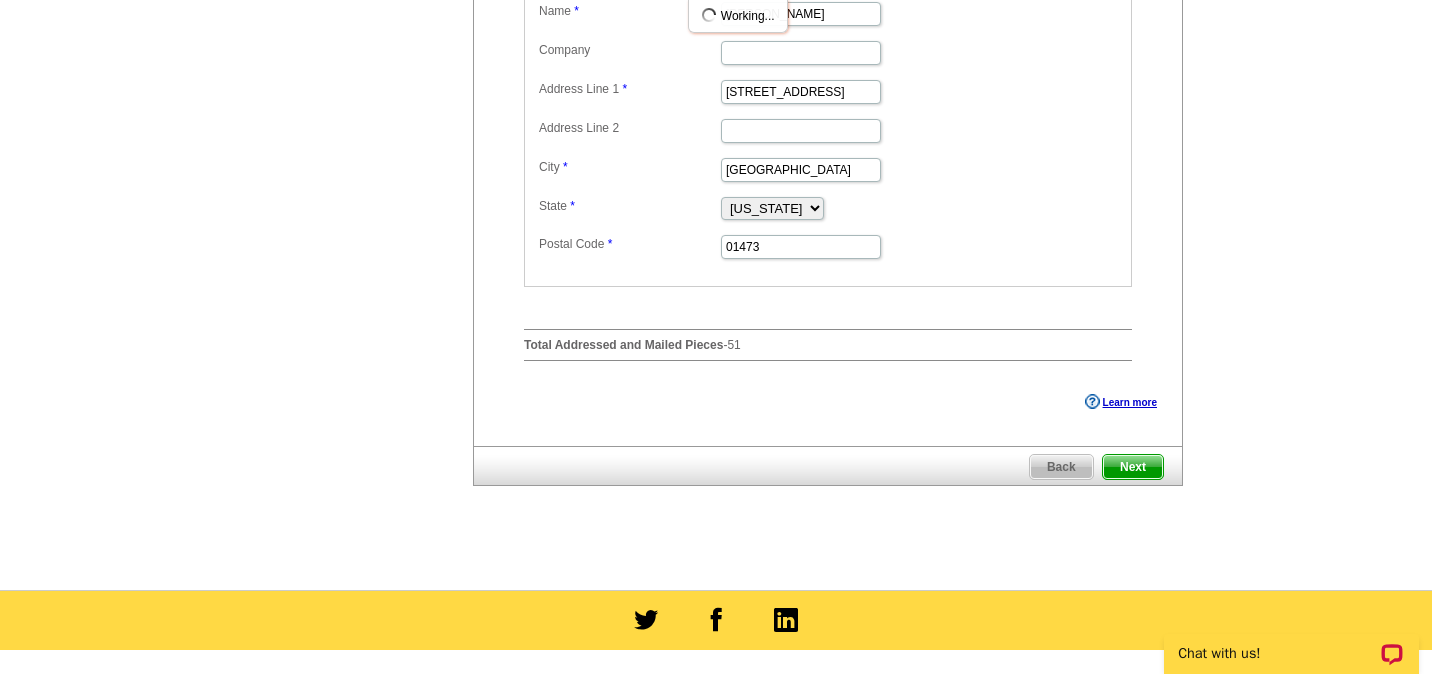 click on "Next" at bounding box center (1133, 467) 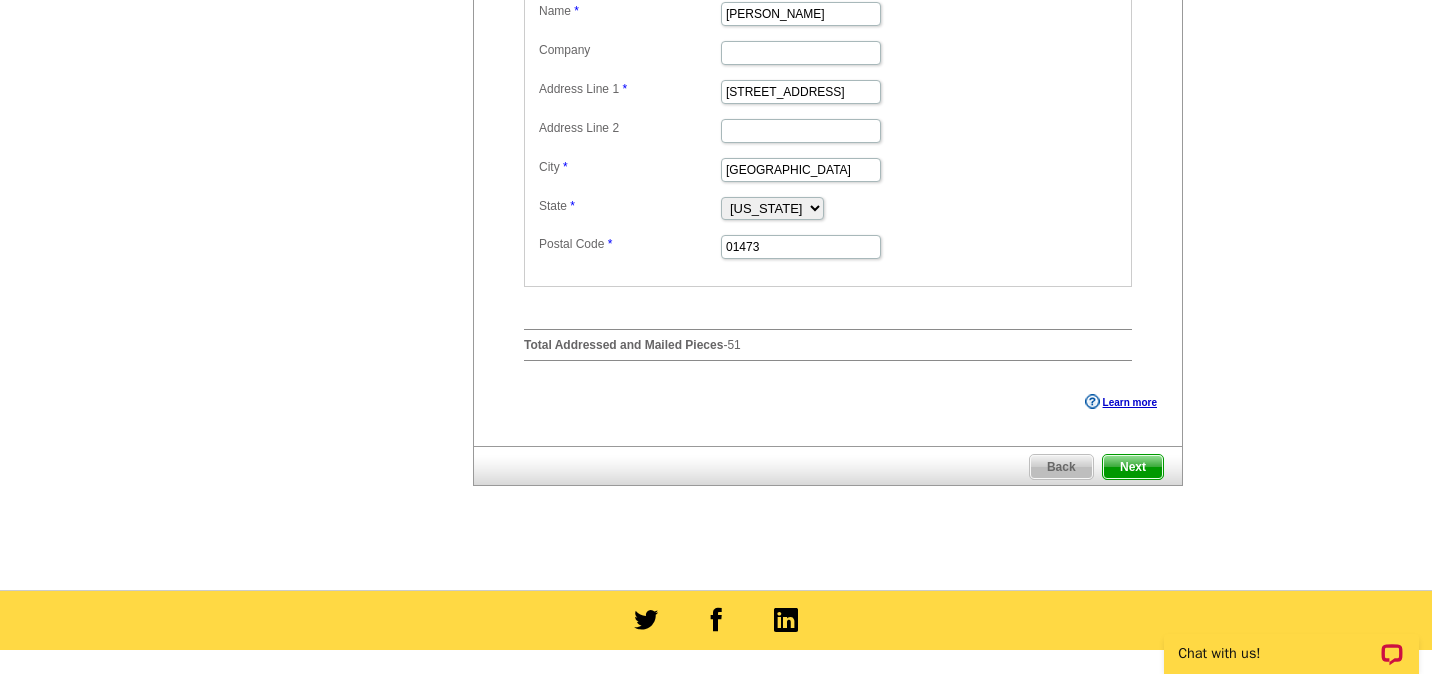 scroll, scrollTop: 0, scrollLeft: 0, axis: both 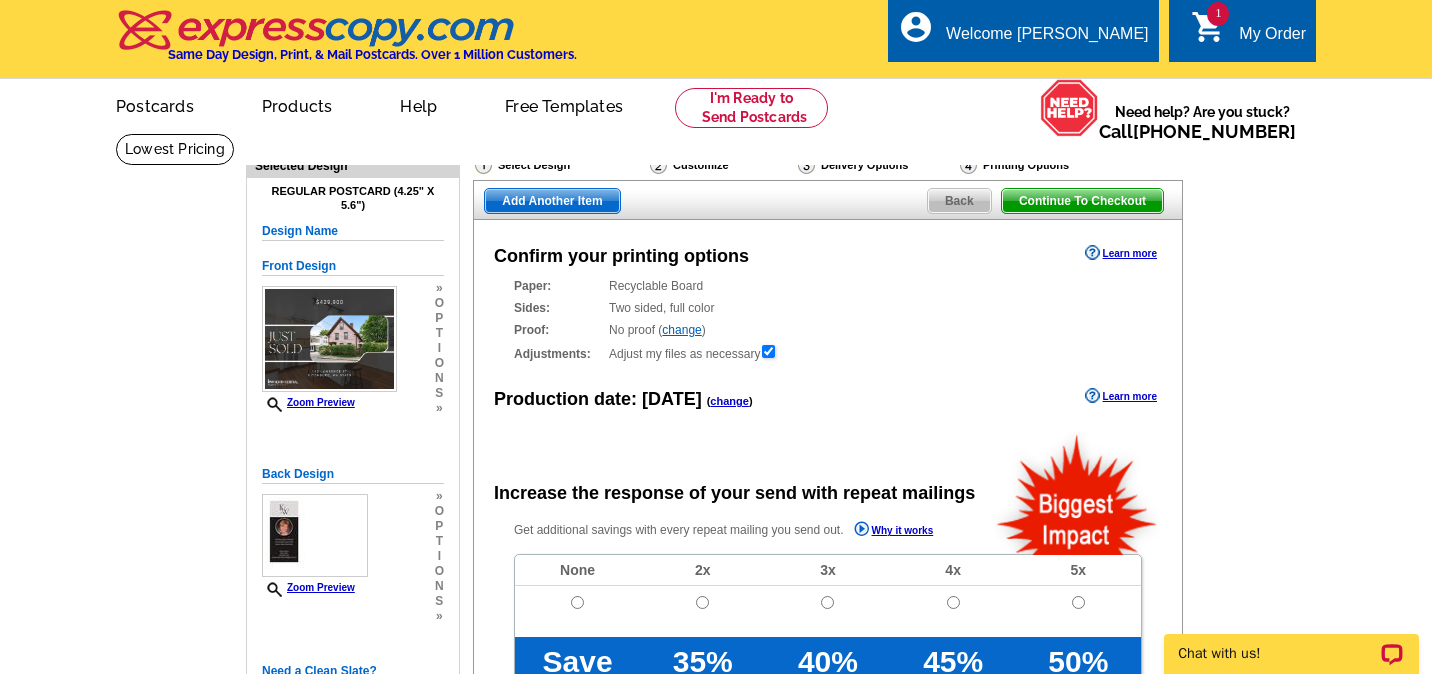 radio on "false" 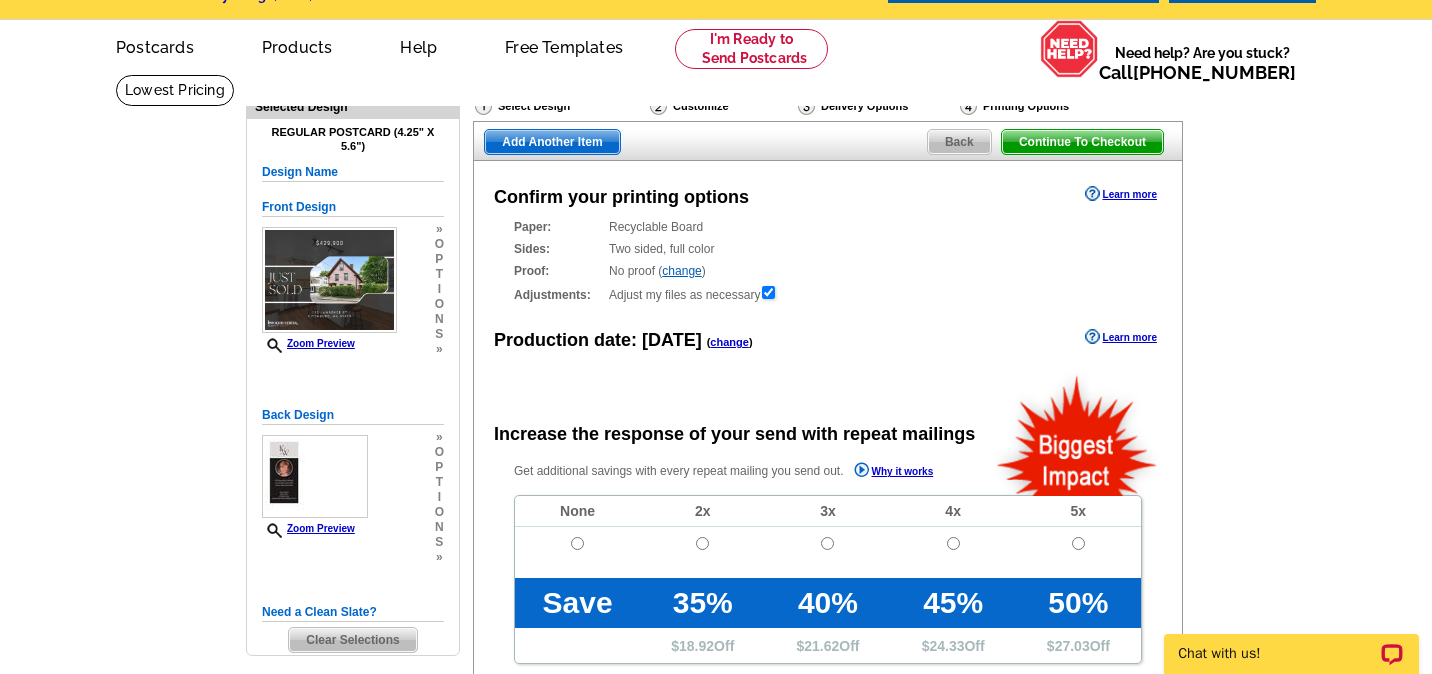 scroll, scrollTop: 123, scrollLeft: 0, axis: vertical 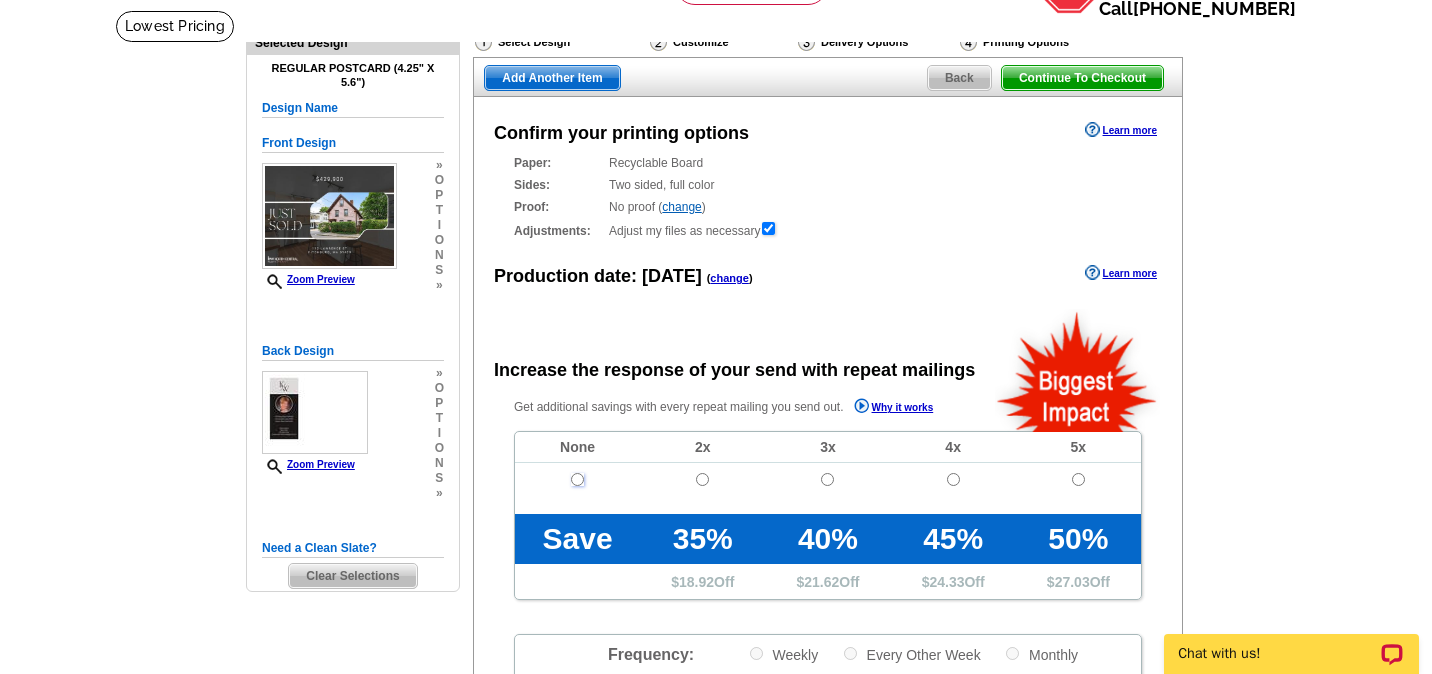 click at bounding box center [577, 479] 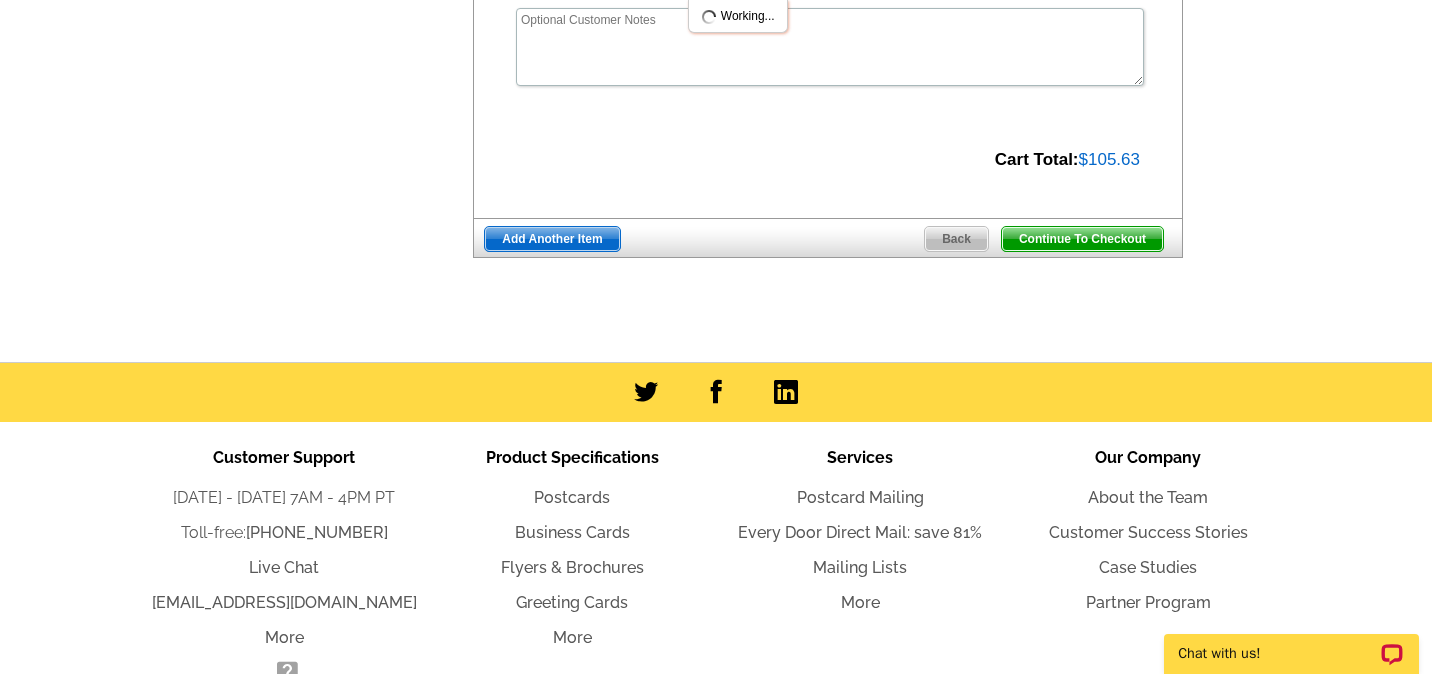 scroll, scrollTop: 859, scrollLeft: 0, axis: vertical 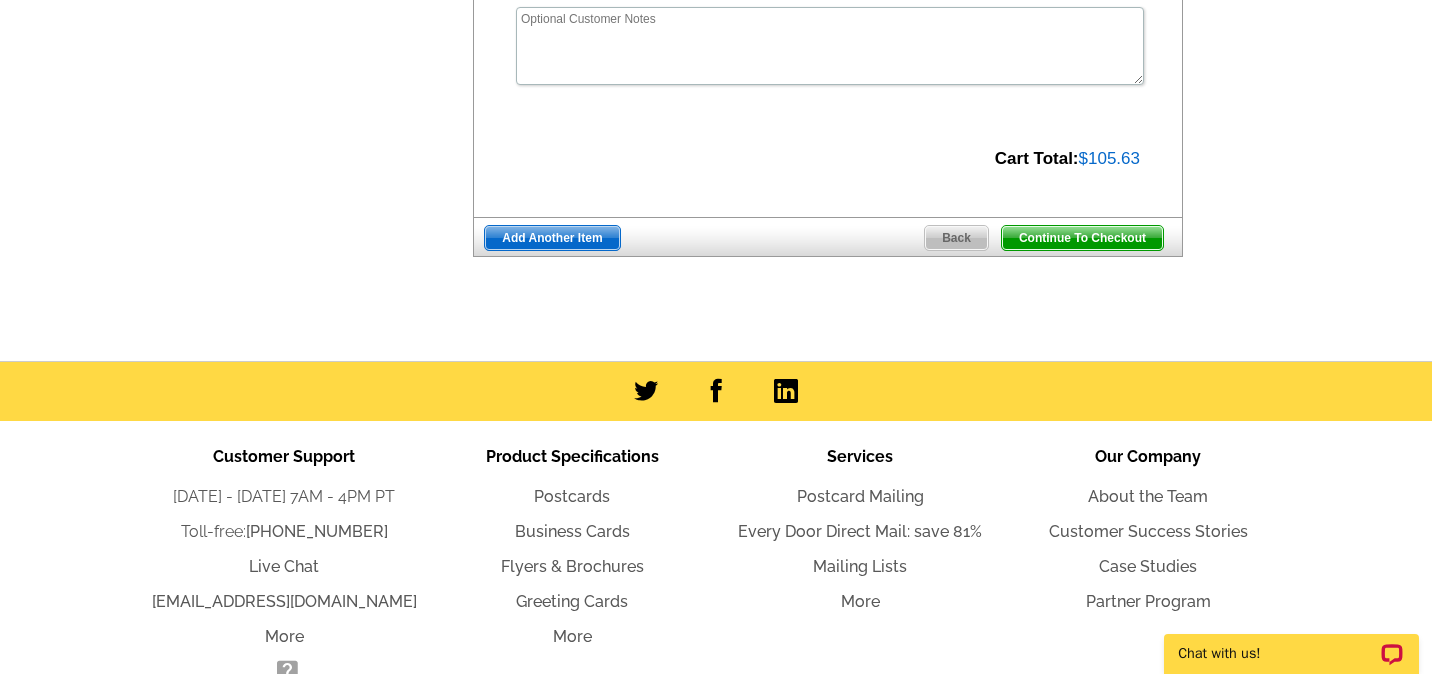 click on "Continue To Checkout" at bounding box center (1082, 238) 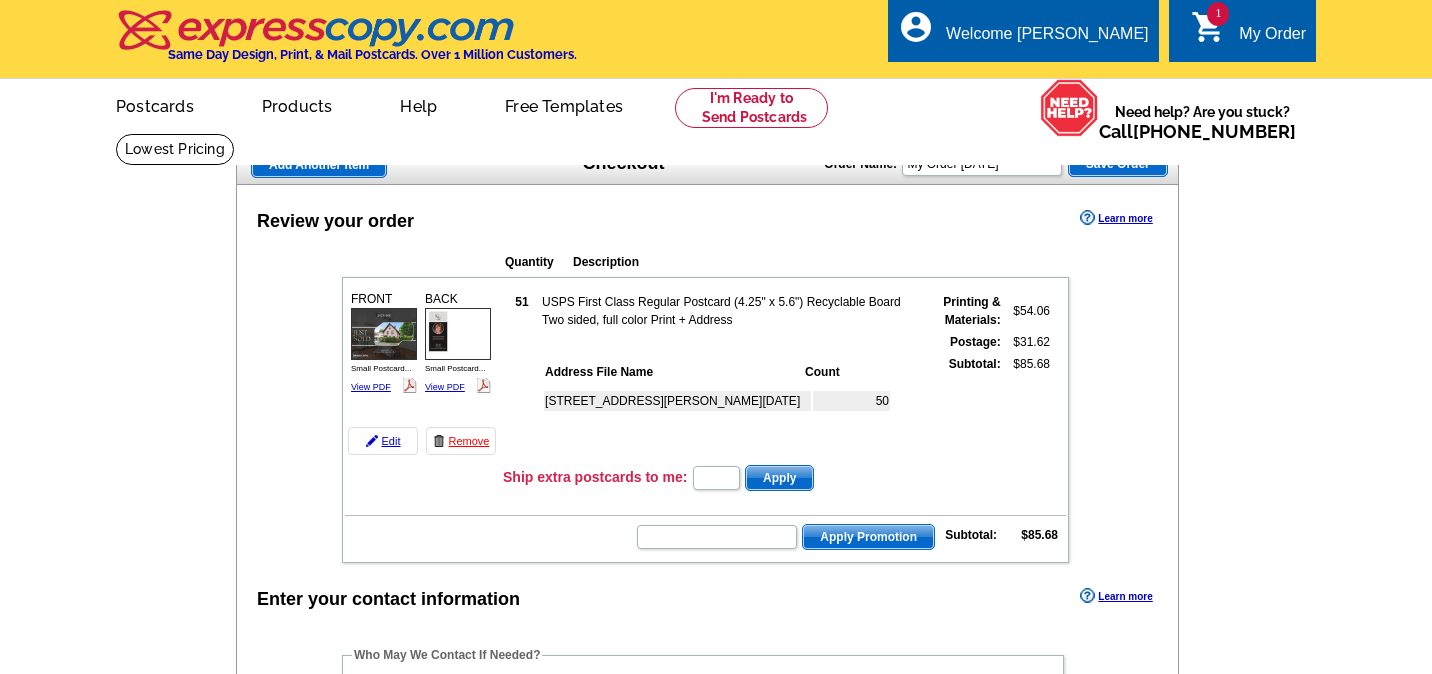 scroll, scrollTop: 0, scrollLeft: 0, axis: both 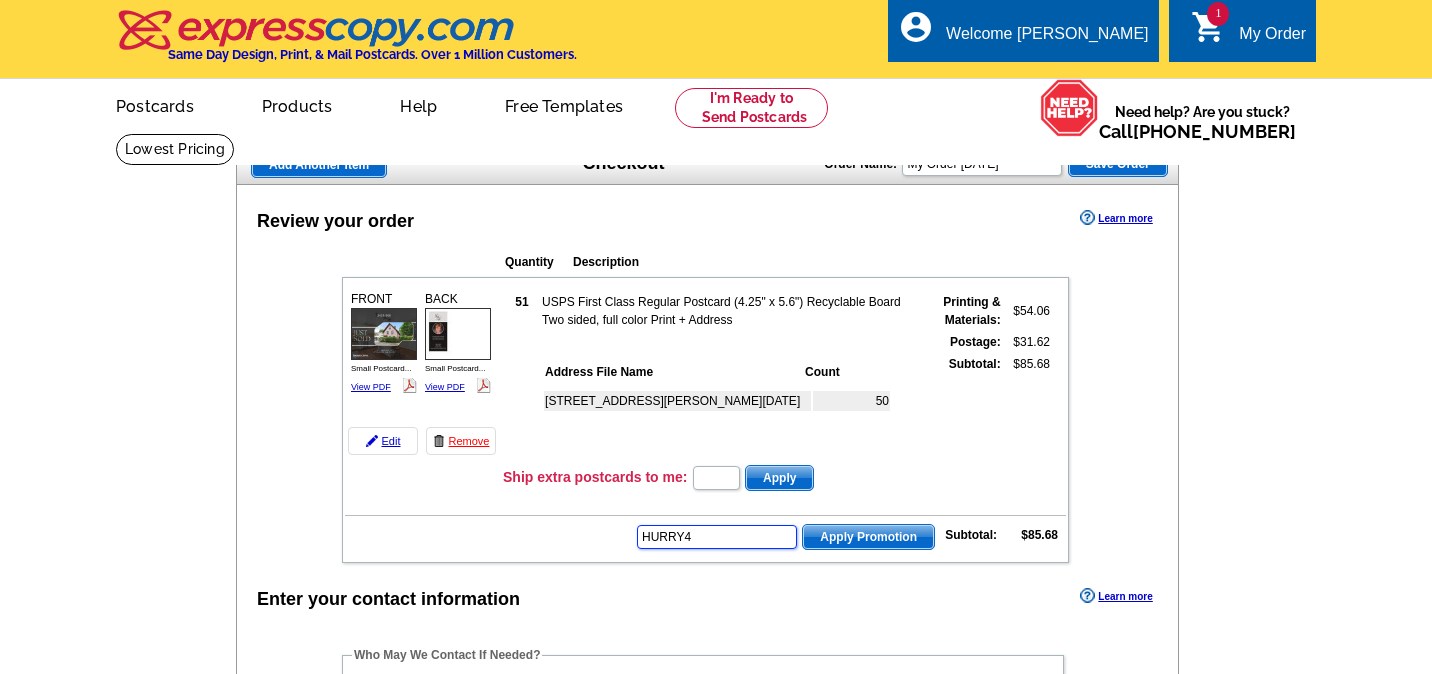 type on "HURRY40" 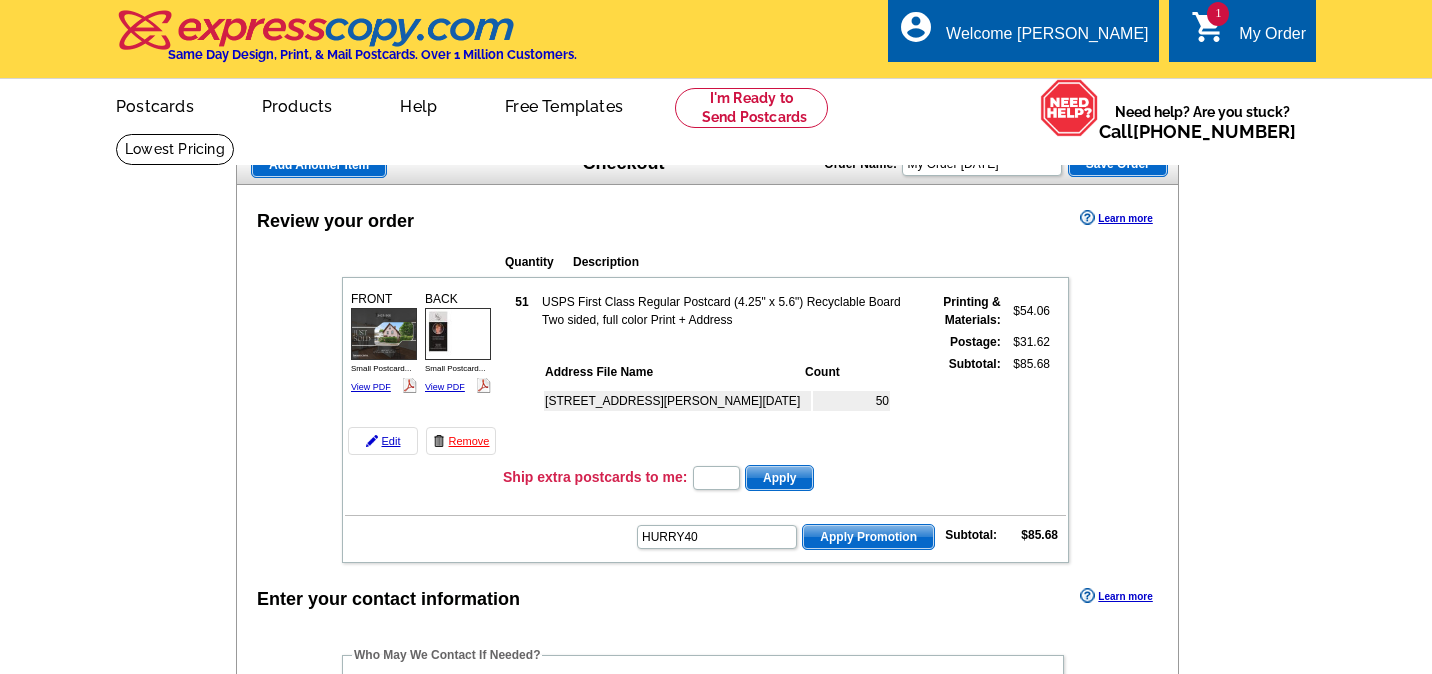 scroll, scrollTop: 0, scrollLeft: 0, axis: both 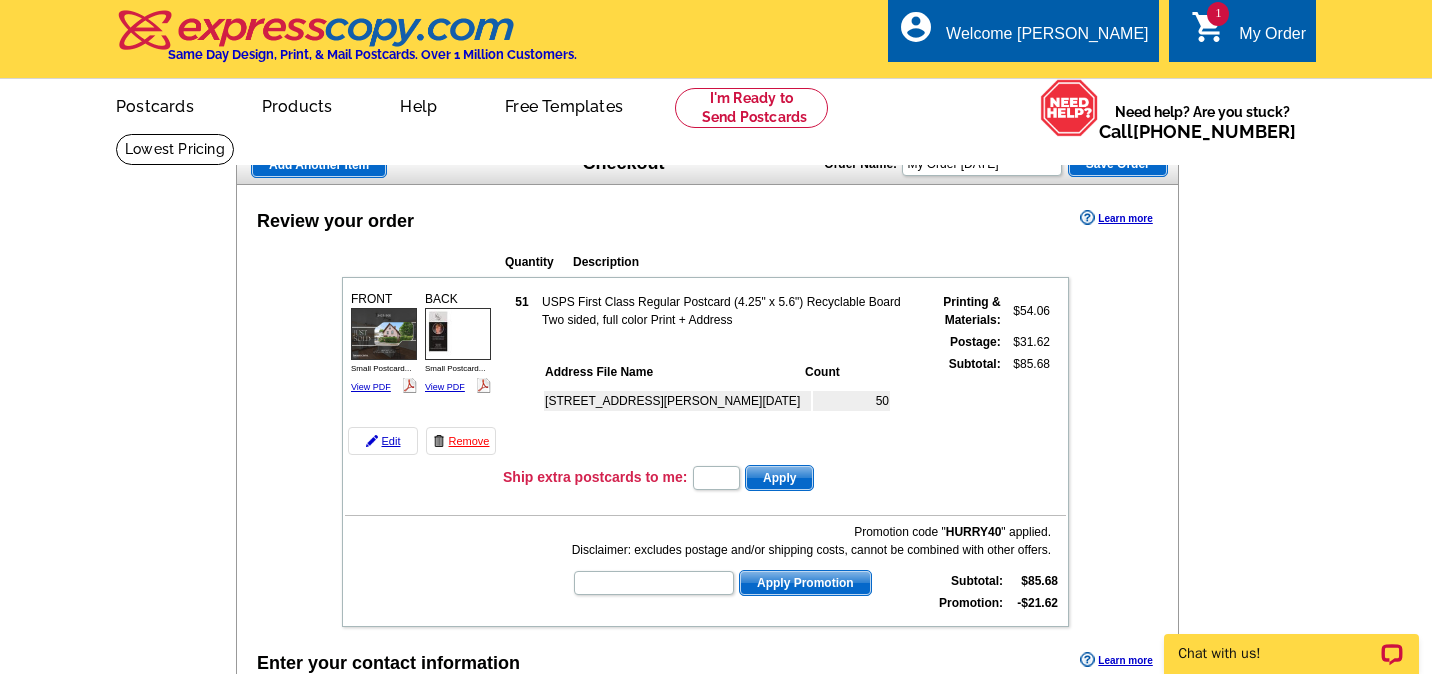click at bounding box center (0, 1992) 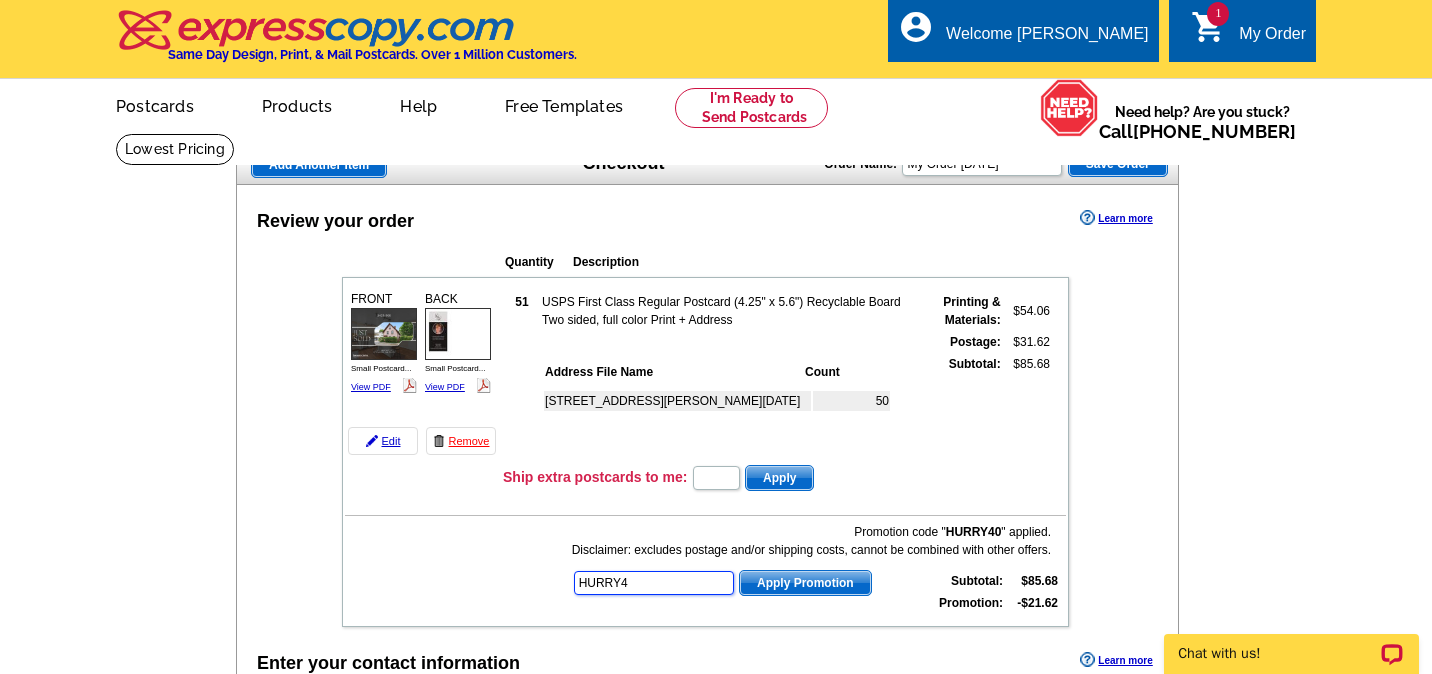 type on "HURRY40" 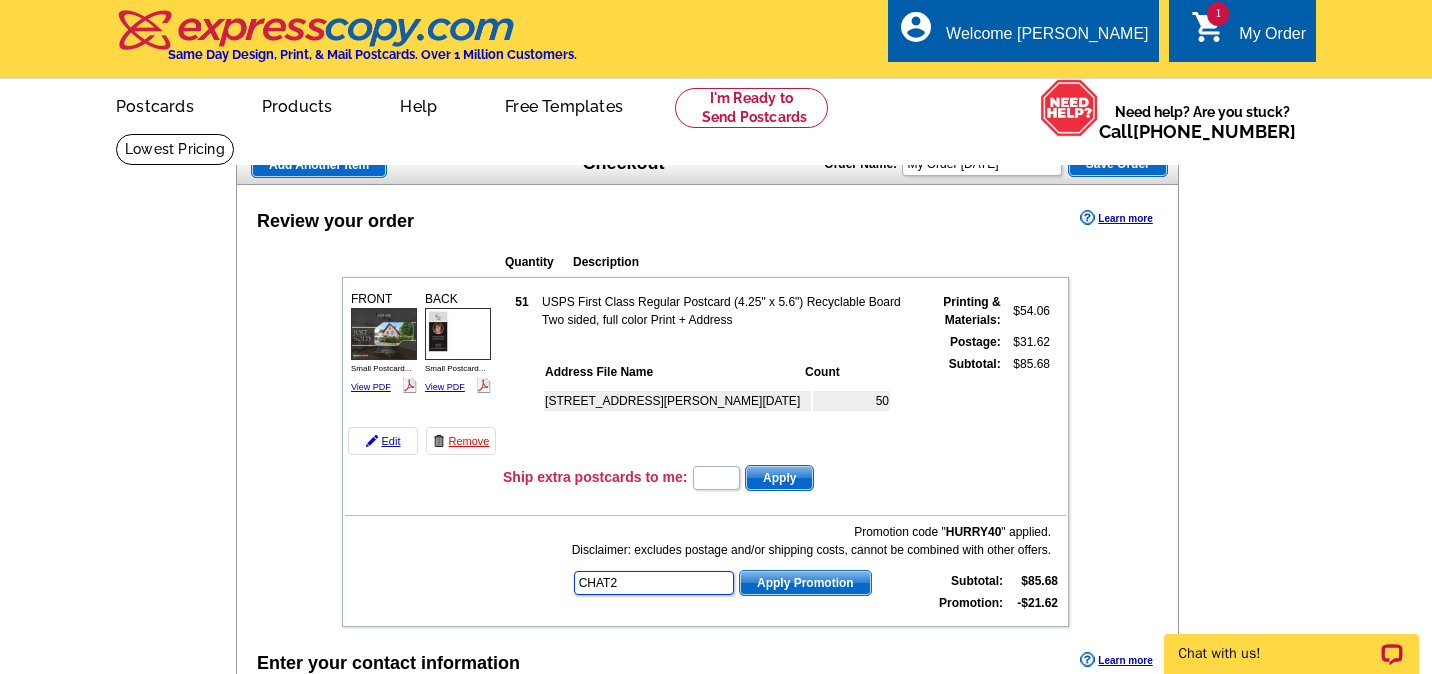 type on "CHAT20" 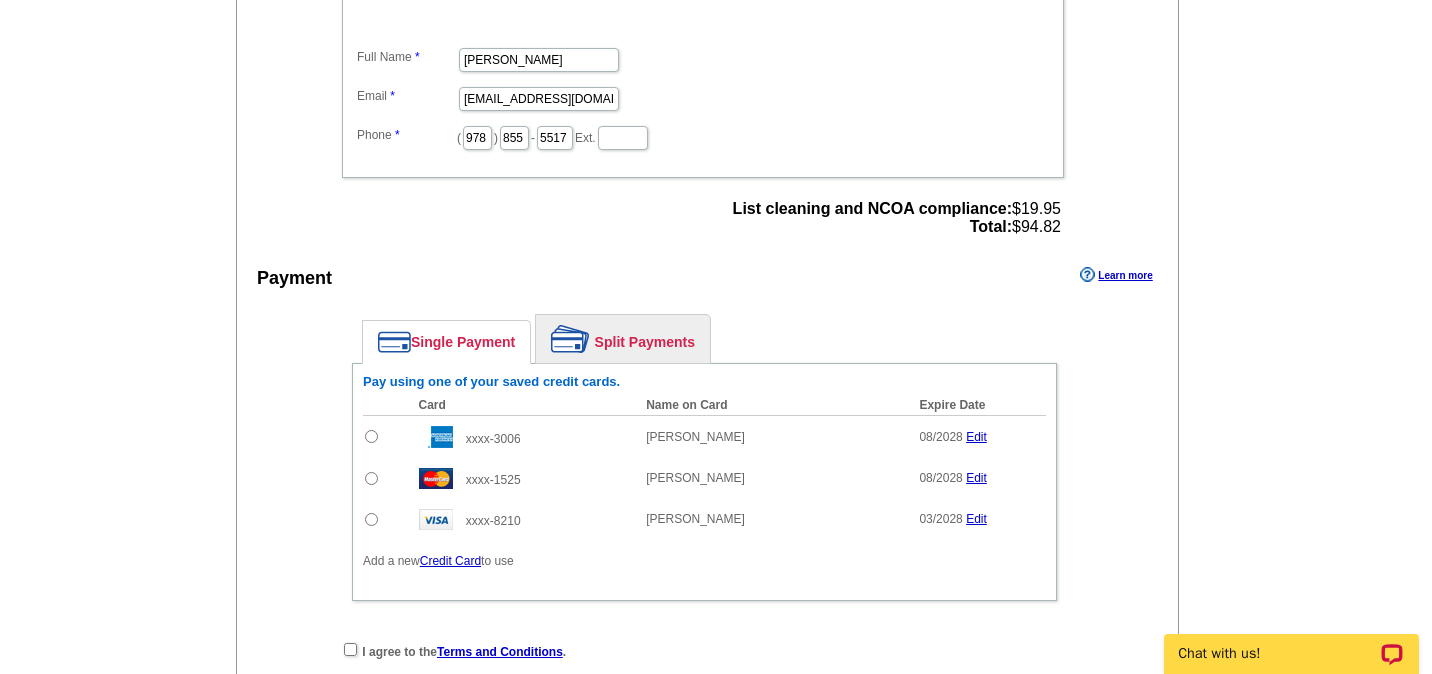 type on "CS20SEP21" 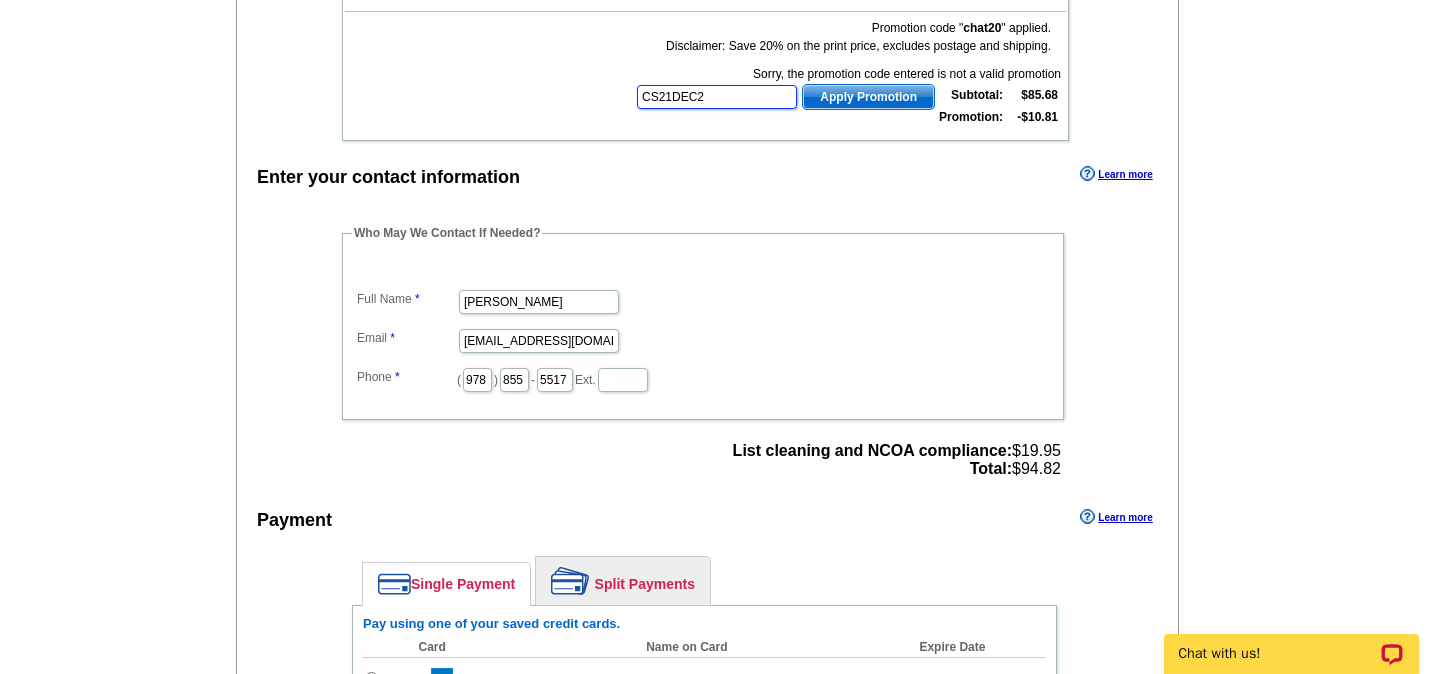 type on "CS21DEC20" 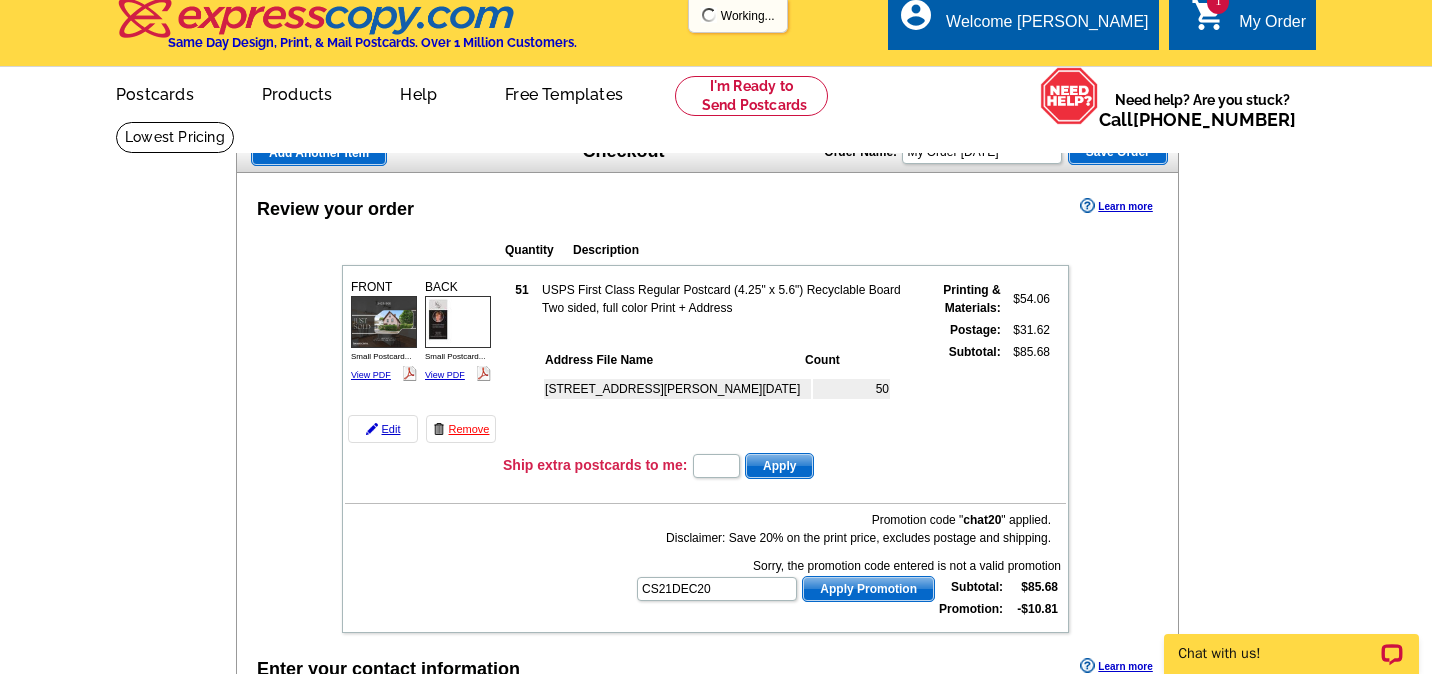 scroll, scrollTop: 0, scrollLeft: 0, axis: both 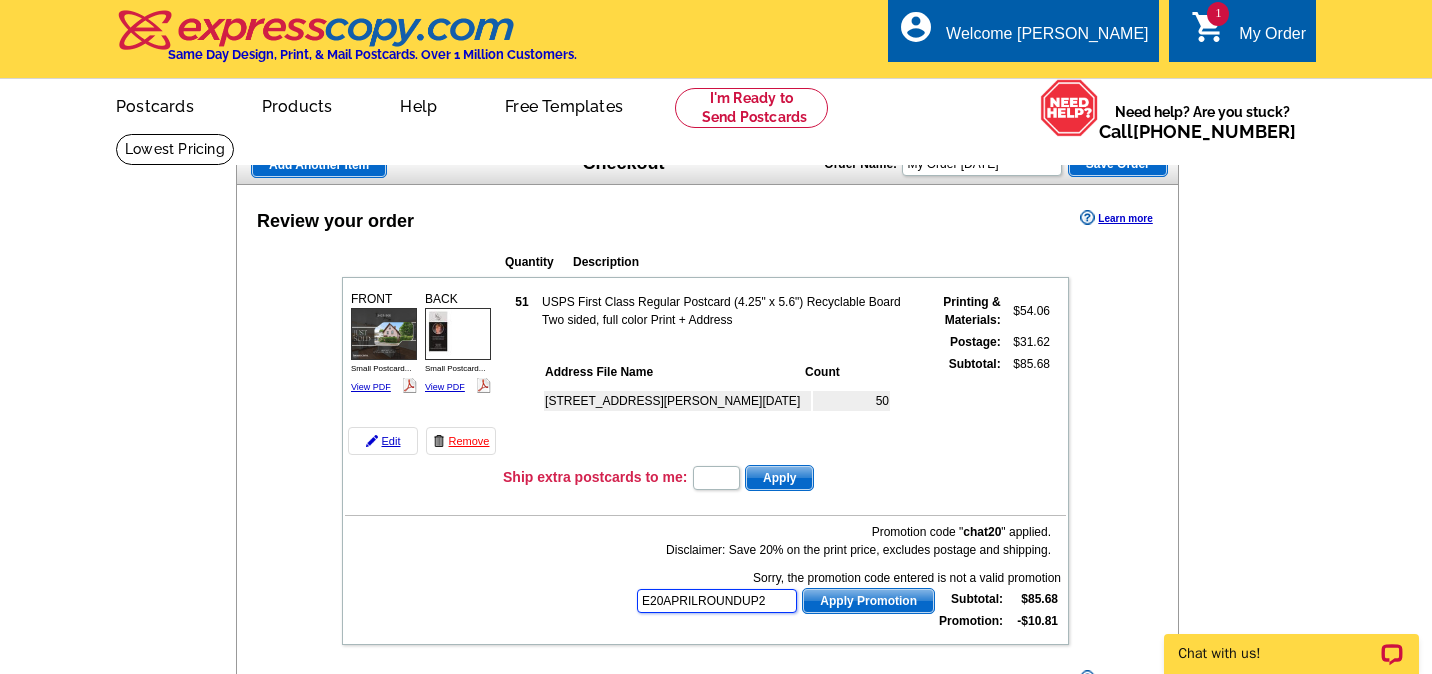 type on "E20APRILROUNDUP21" 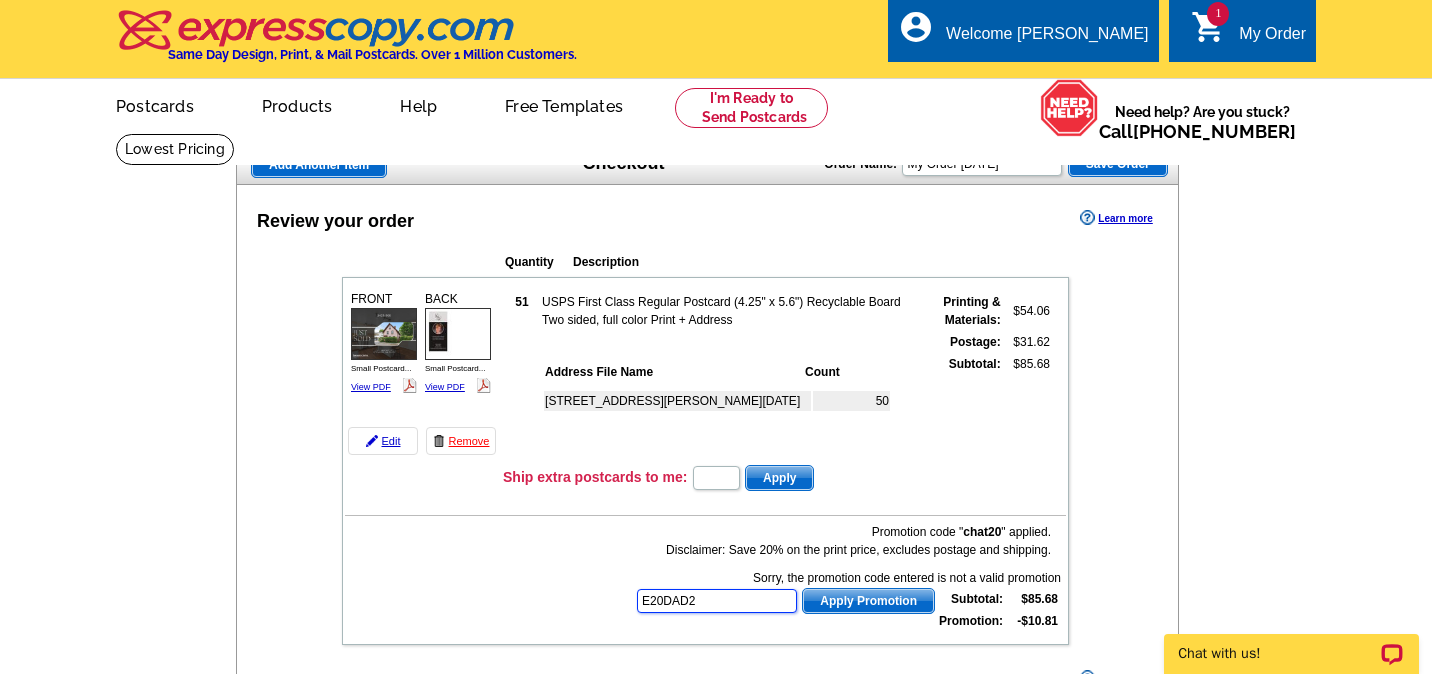 type on "E20DAD21" 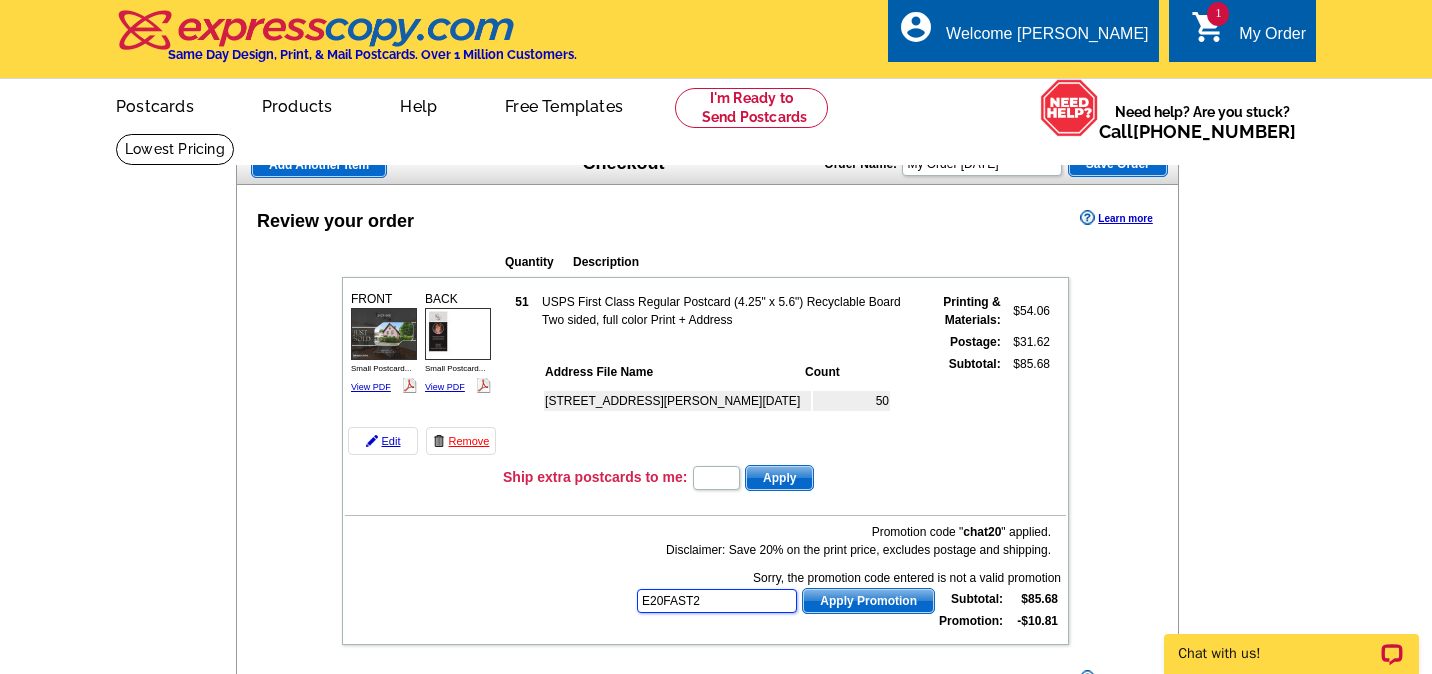 type on "E20FAST21" 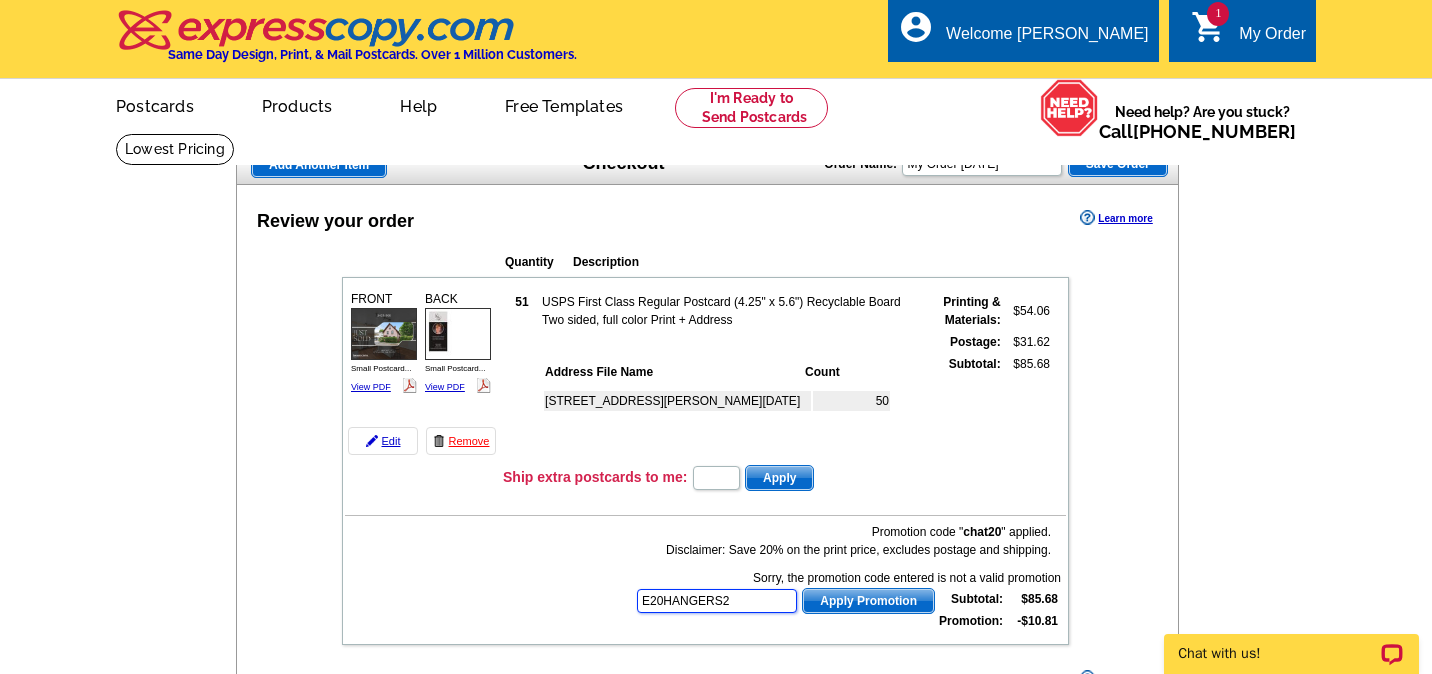 type on "E20HANGERS21" 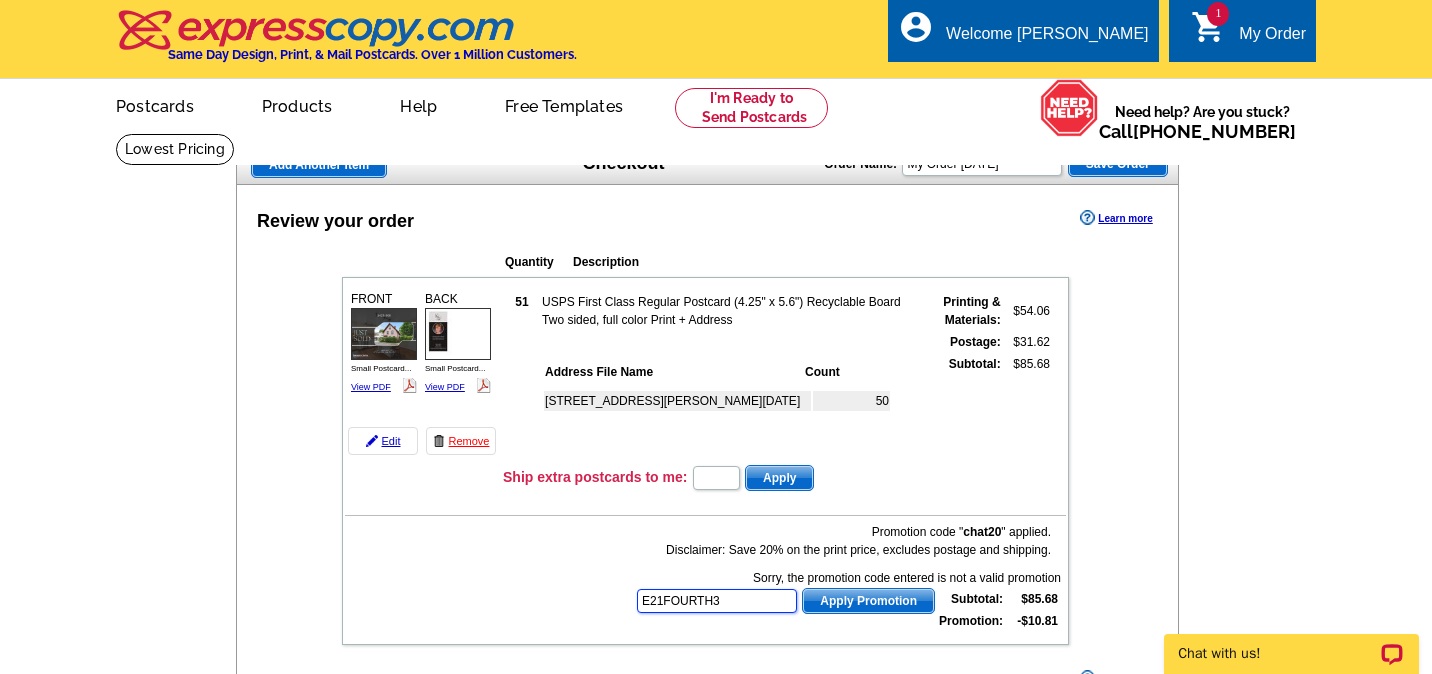 type on "E21FOURTH30" 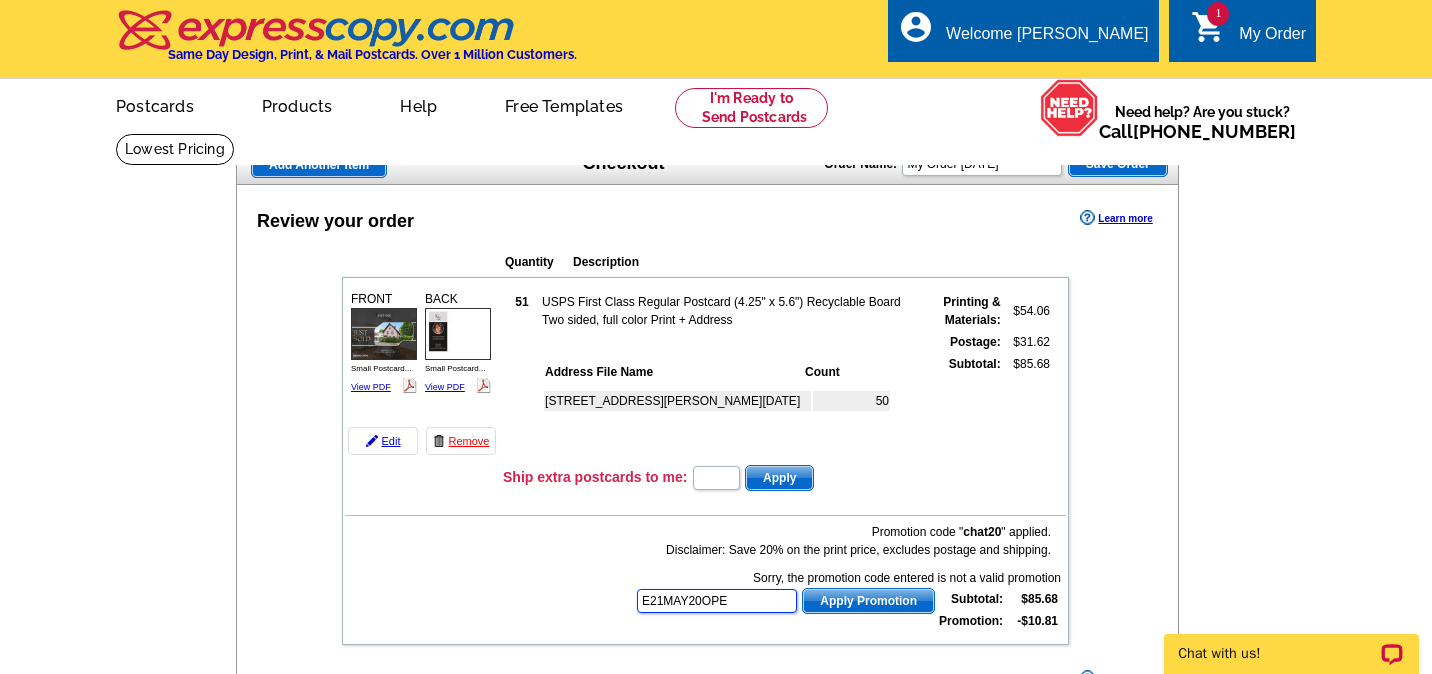 type on "E21MAY20OPEN" 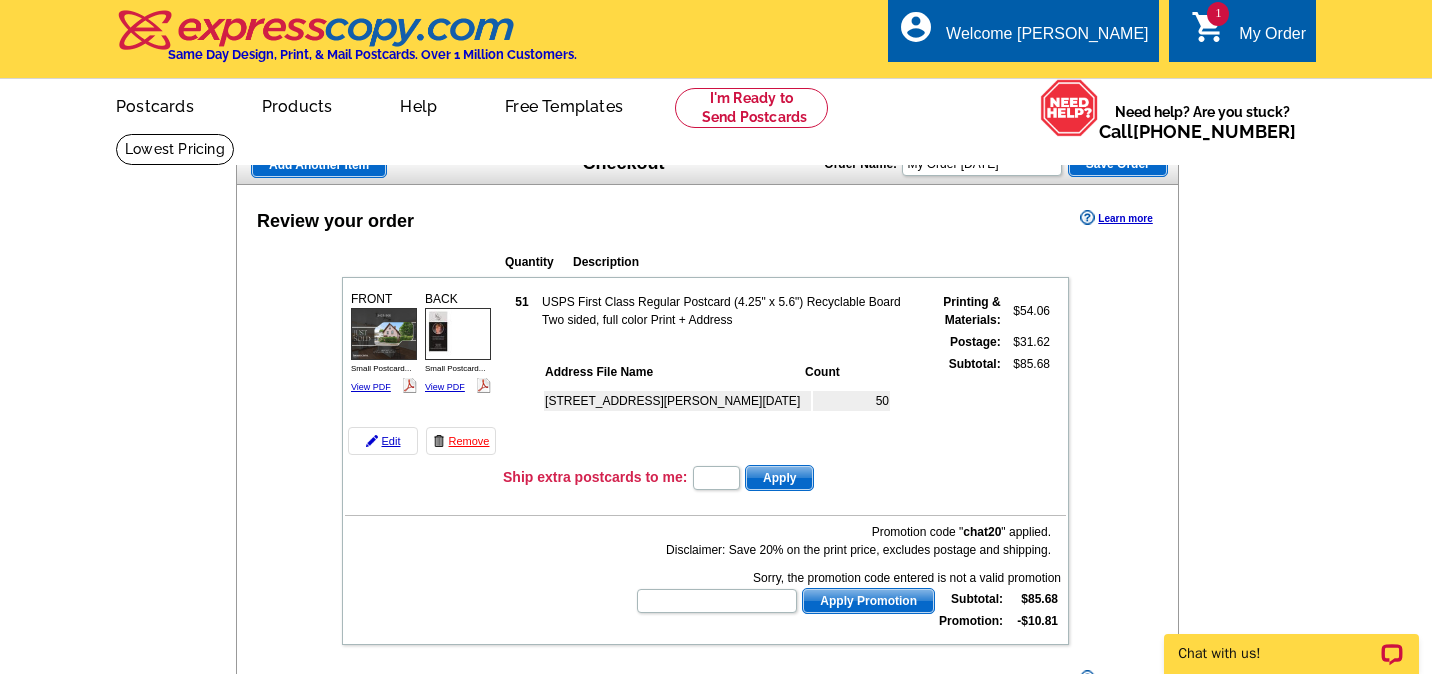 click at bounding box center (0, 2010) 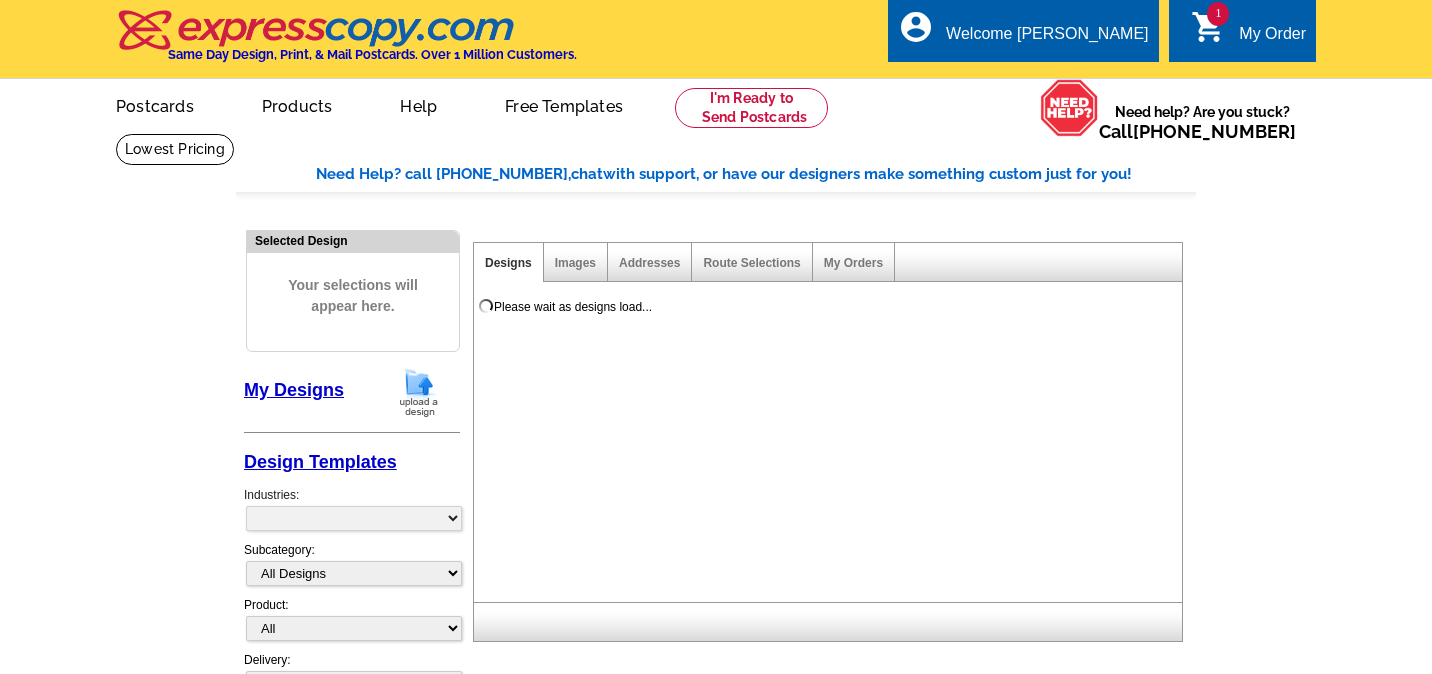 scroll, scrollTop: 0, scrollLeft: 0, axis: both 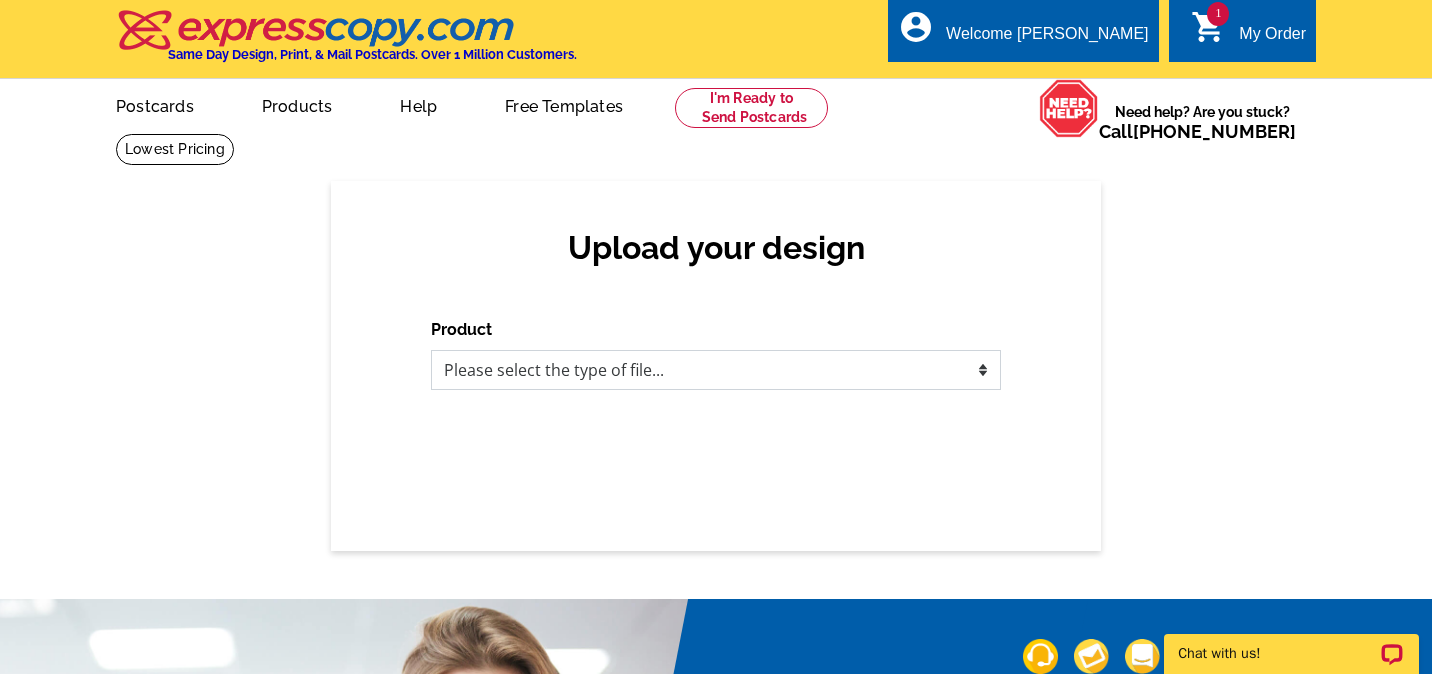 click on "Please select the type of file...
Postcards
Business Cards
Letters and flyers
Greeting Cards
Door Hangers" at bounding box center [716, 370] 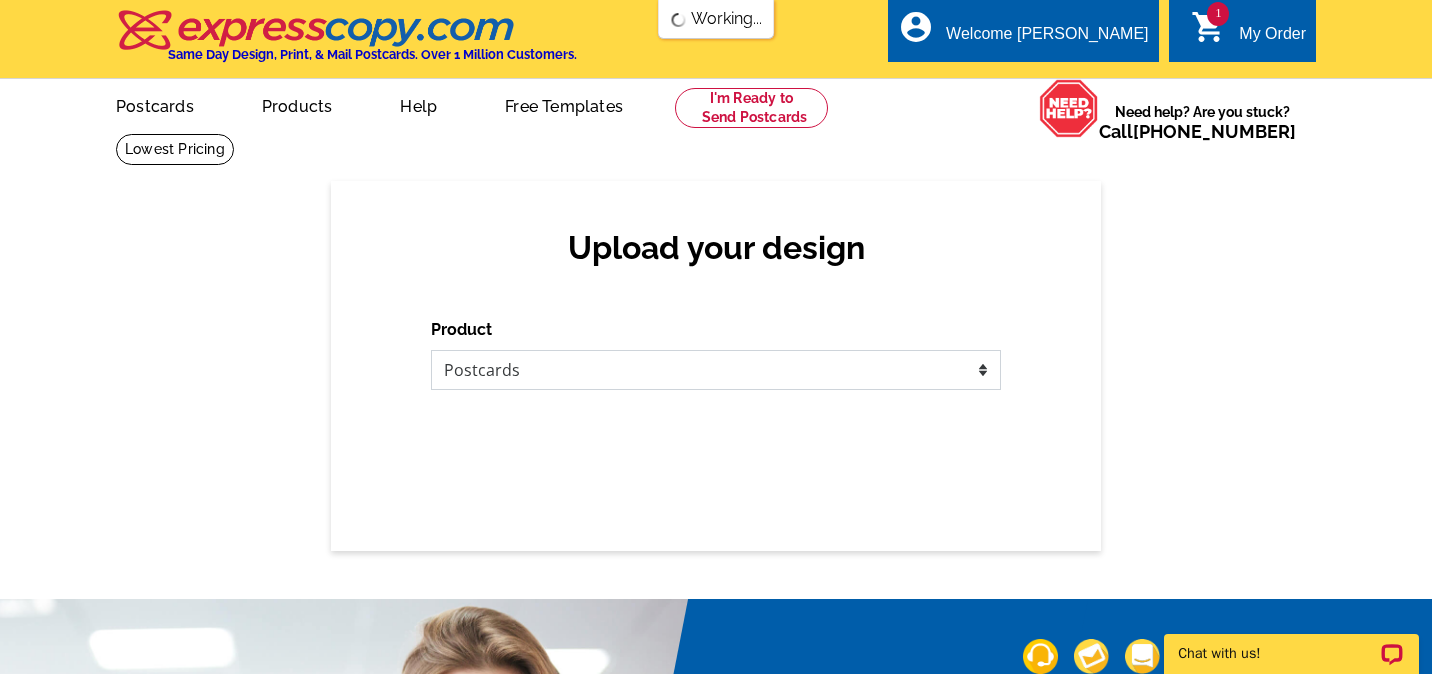 scroll, scrollTop: 0, scrollLeft: 0, axis: both 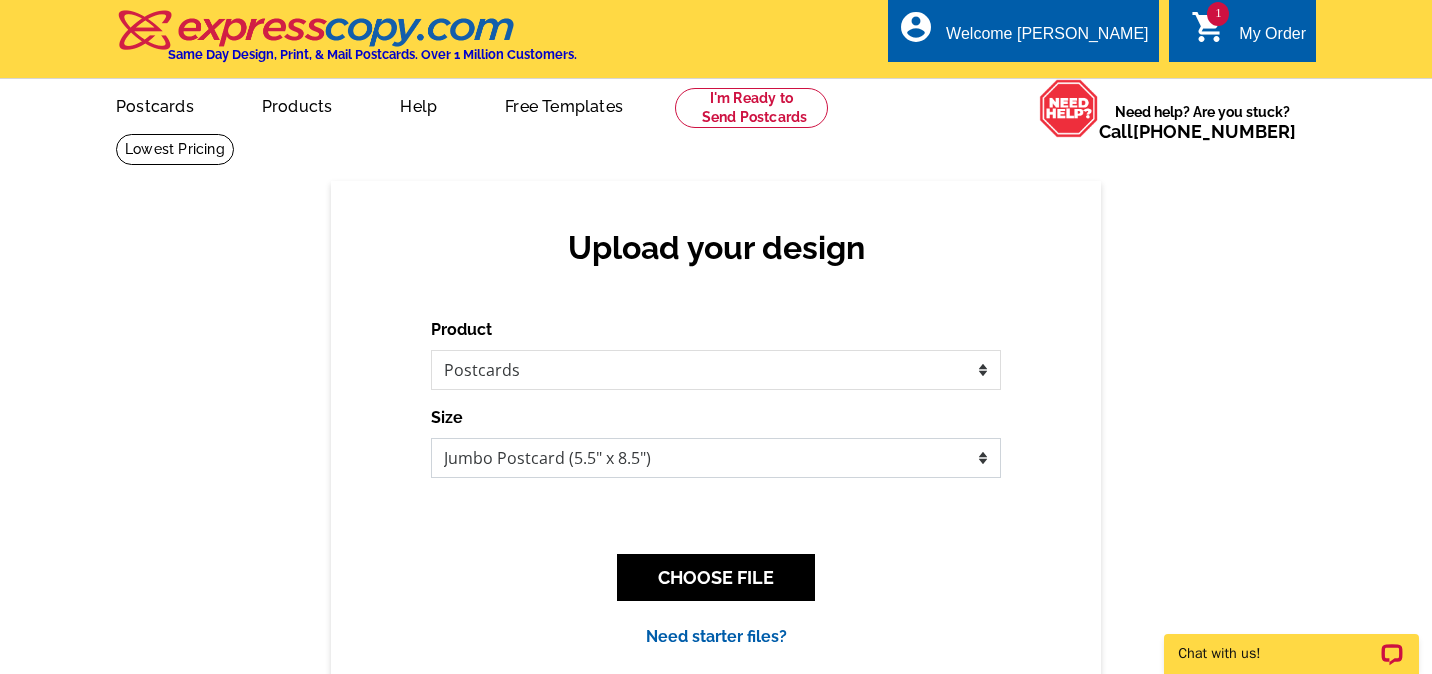 click on "Jumbo Postcard (5.5" x 8.5") Regular Postcard (4.25" x 5.6") Panoramic Postcard (5.75" x 11.25") Giant Postcard (8.5" x 11") EDDM Postcard (6.125" x 8.25")" at bounding box center (716, 458) 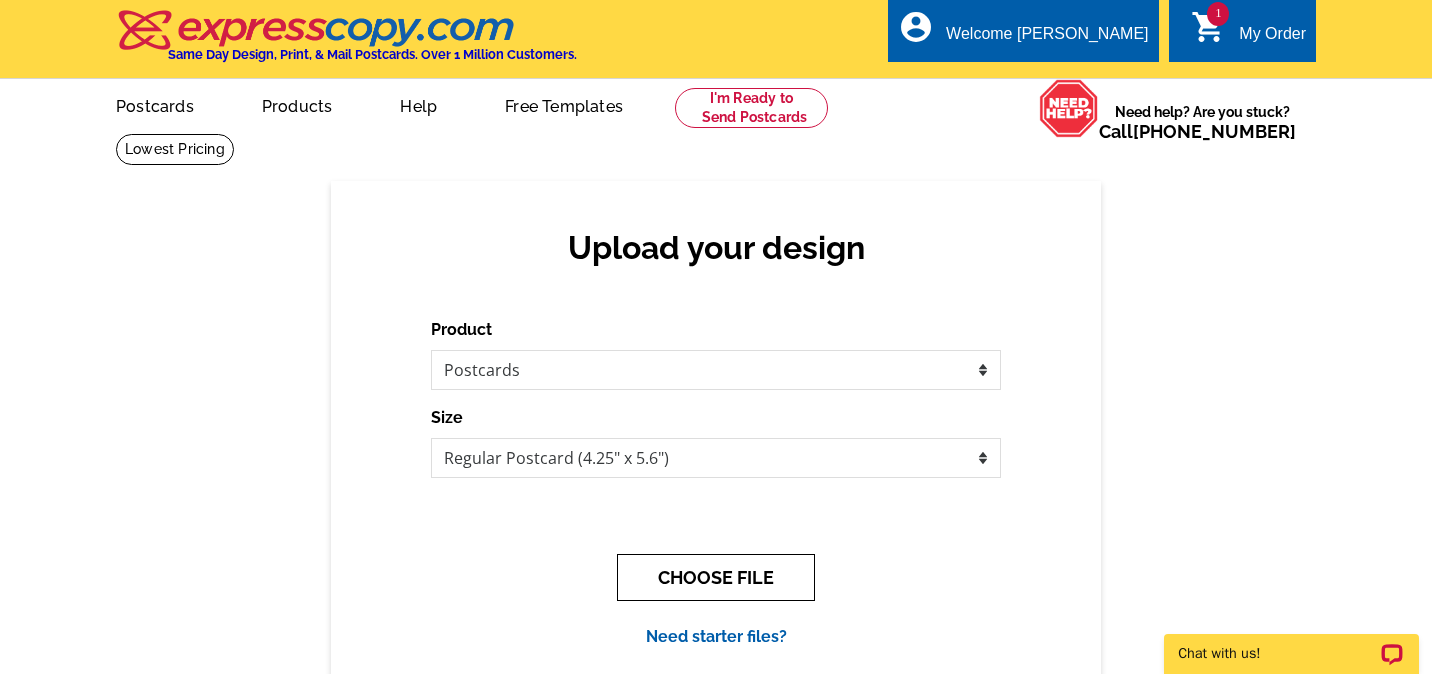 click on "CHOOSE FILE" at bounding box center [716, 577] 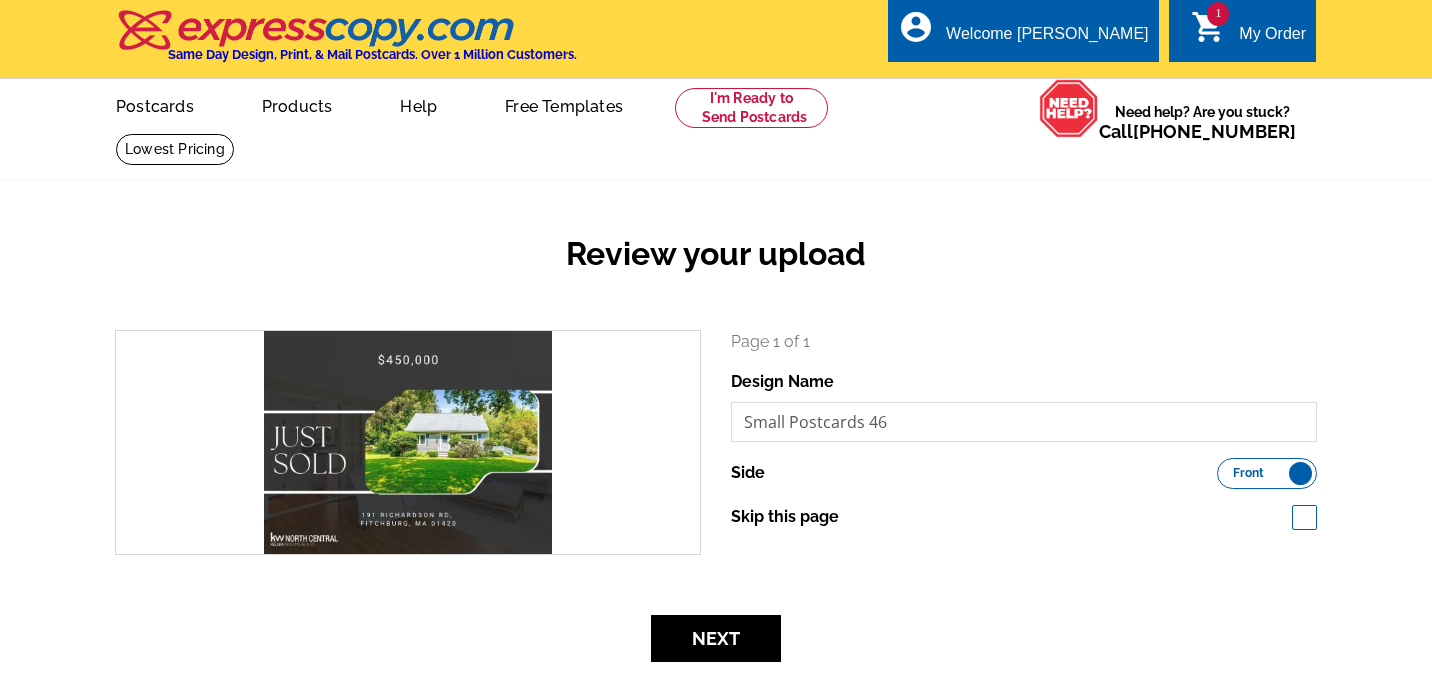 scroll, scrollTop: 0, scrollLeft: 0, axis: both 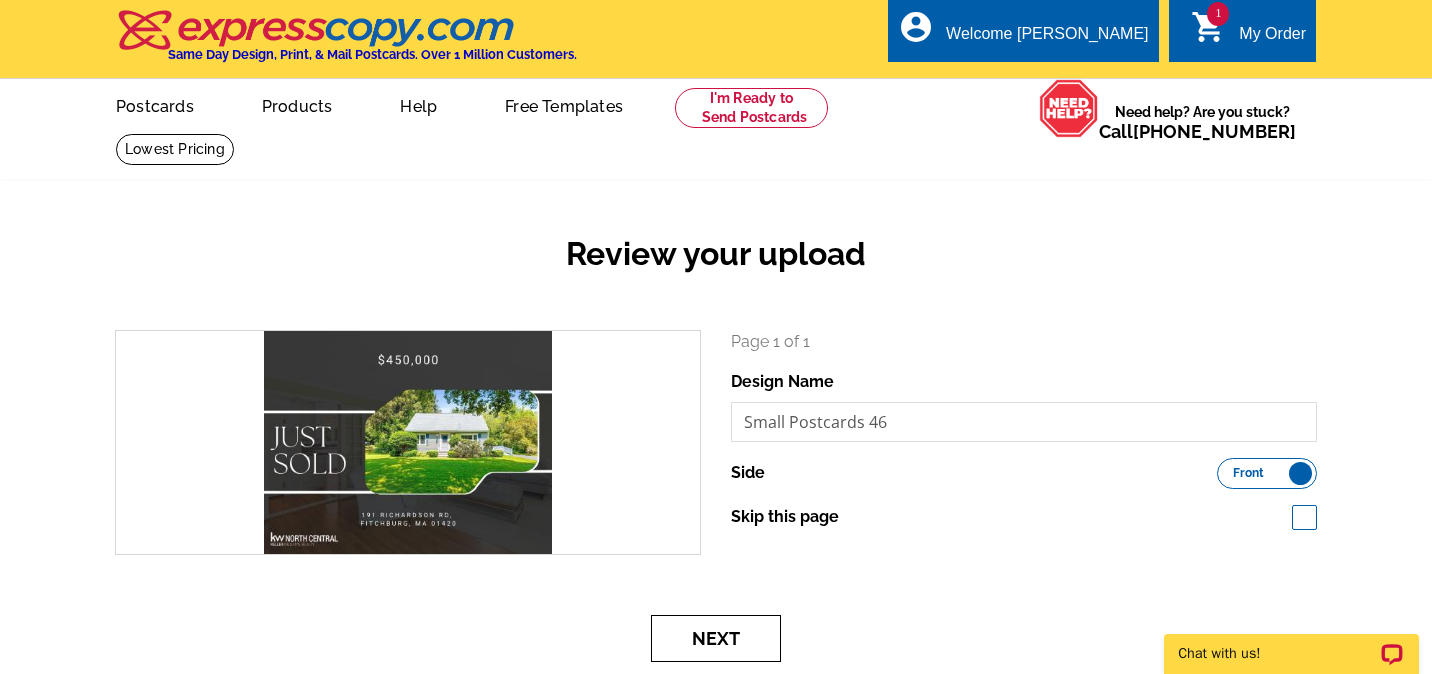 click on "Next" at bounding box center [716, 638] 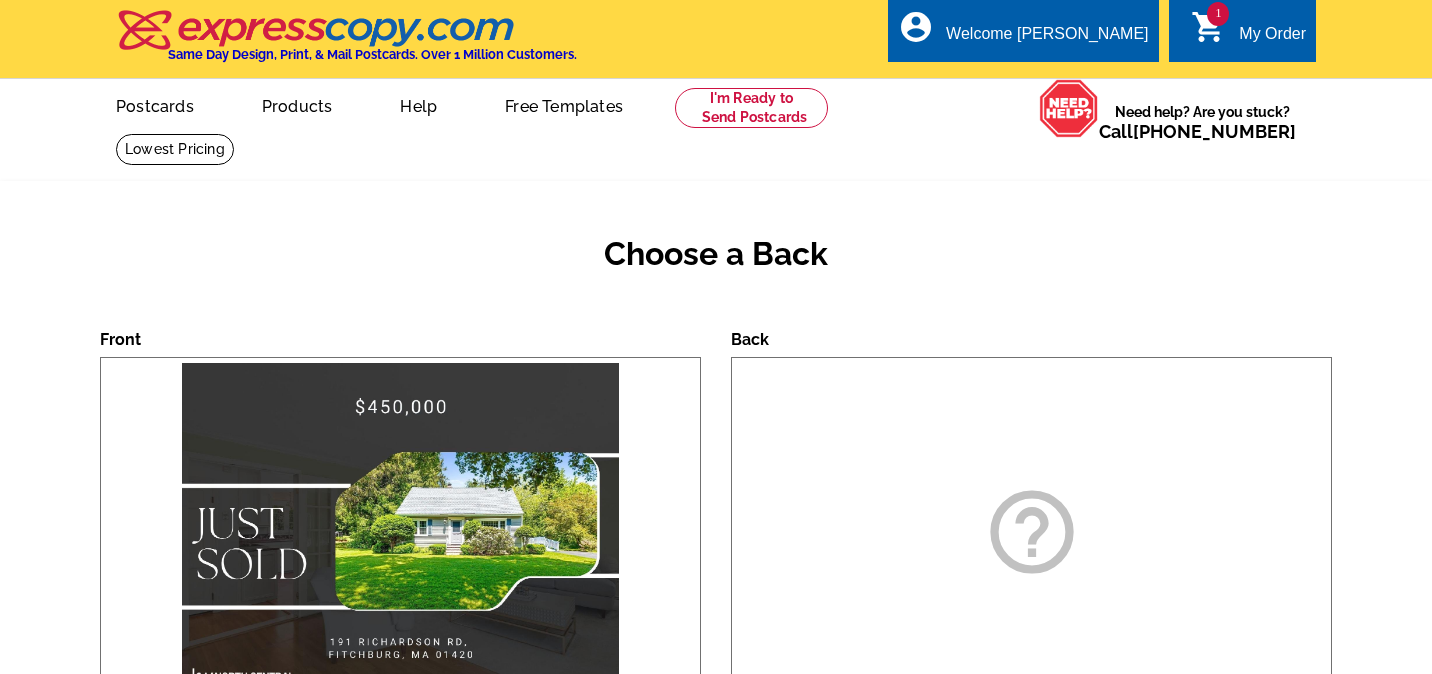 scroll, scrollTop: 0, scrollLeft: 0, axis: both 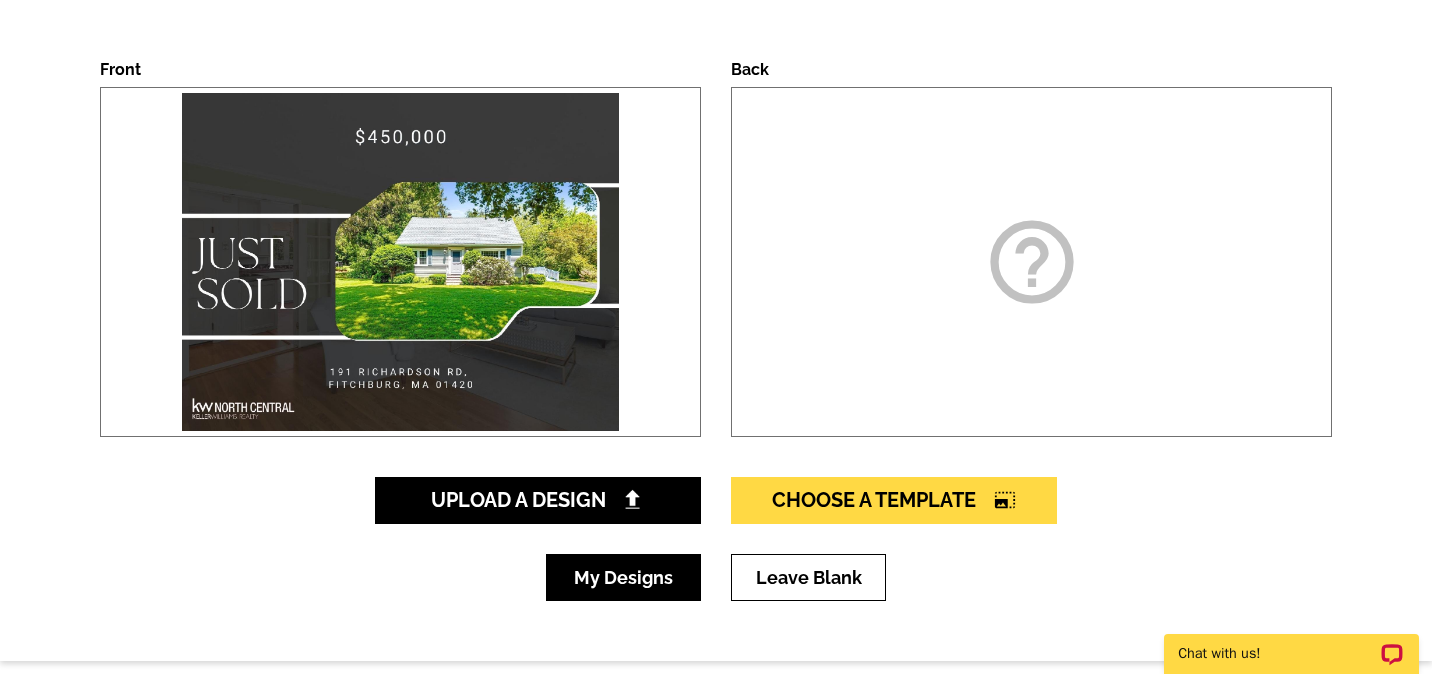 click on "My Designs" at bounding box center (623, 577) 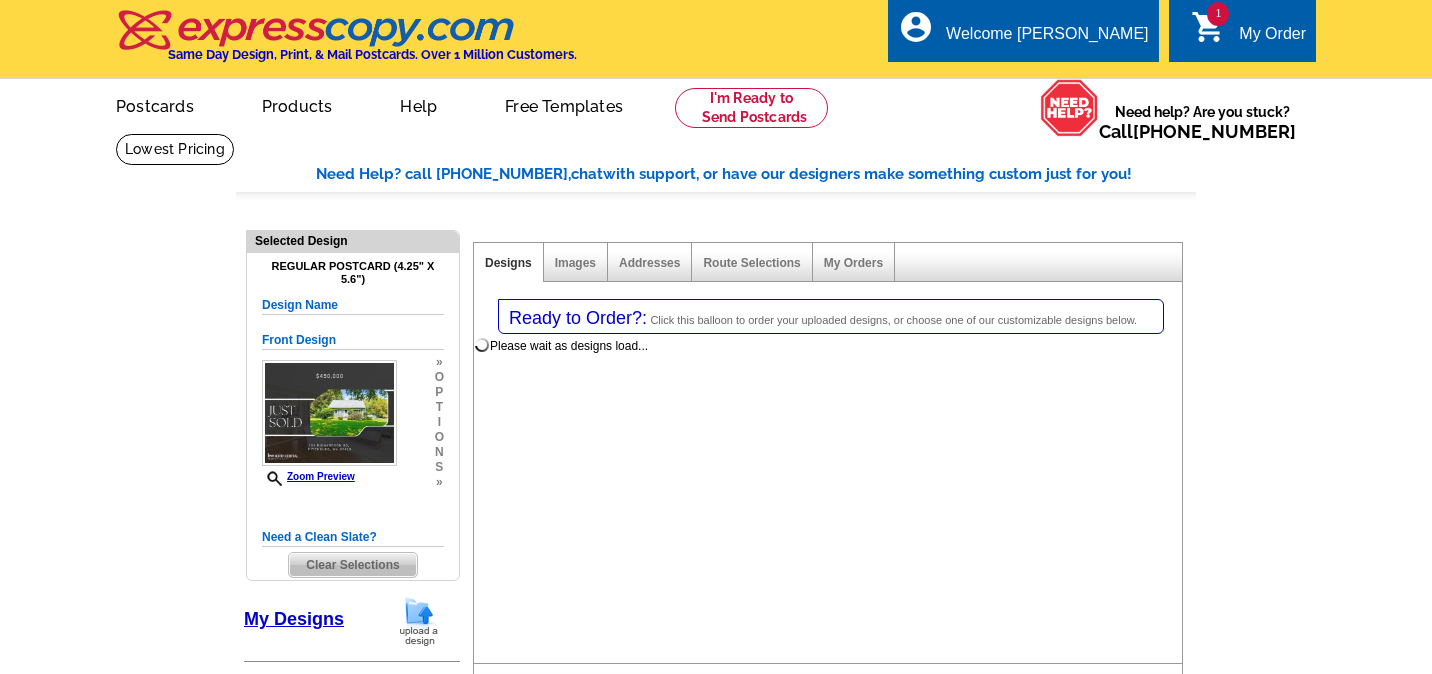 select on "1" 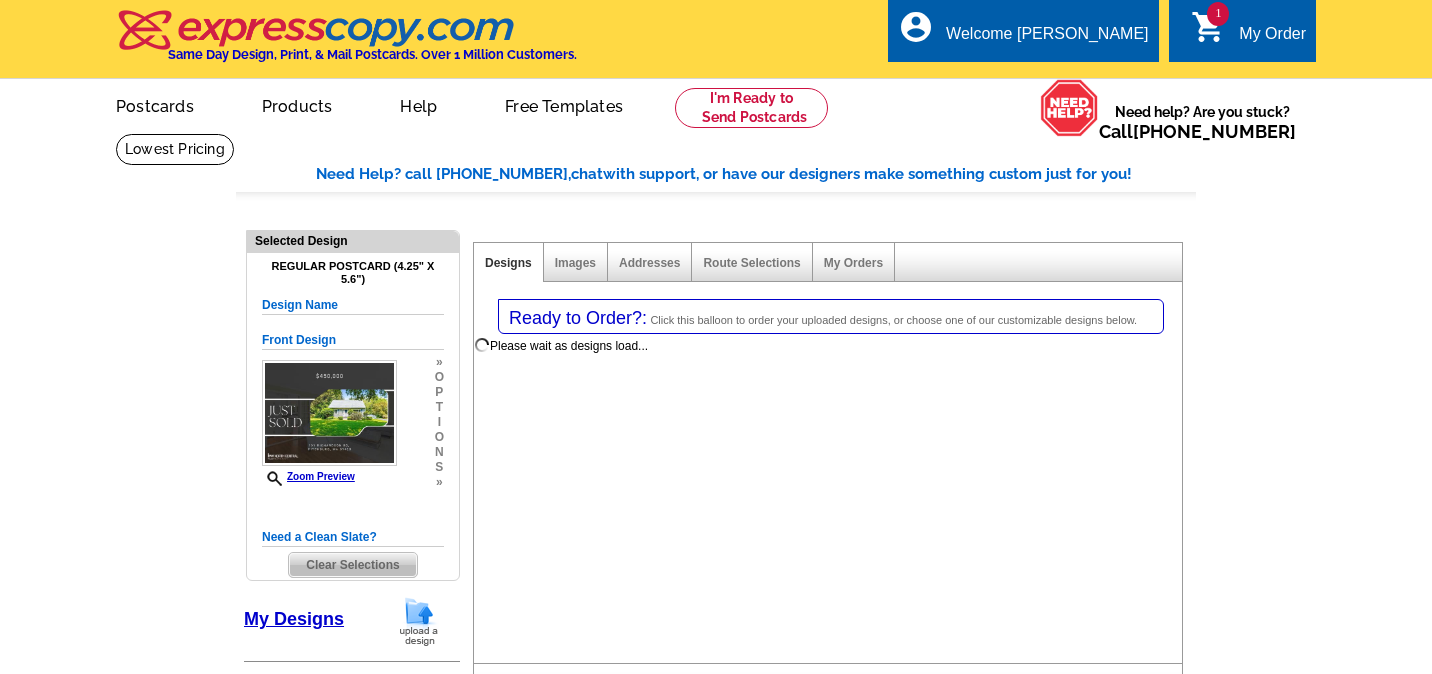 scroll, scrollTop: 0, scrollLeft: 0, axis: both 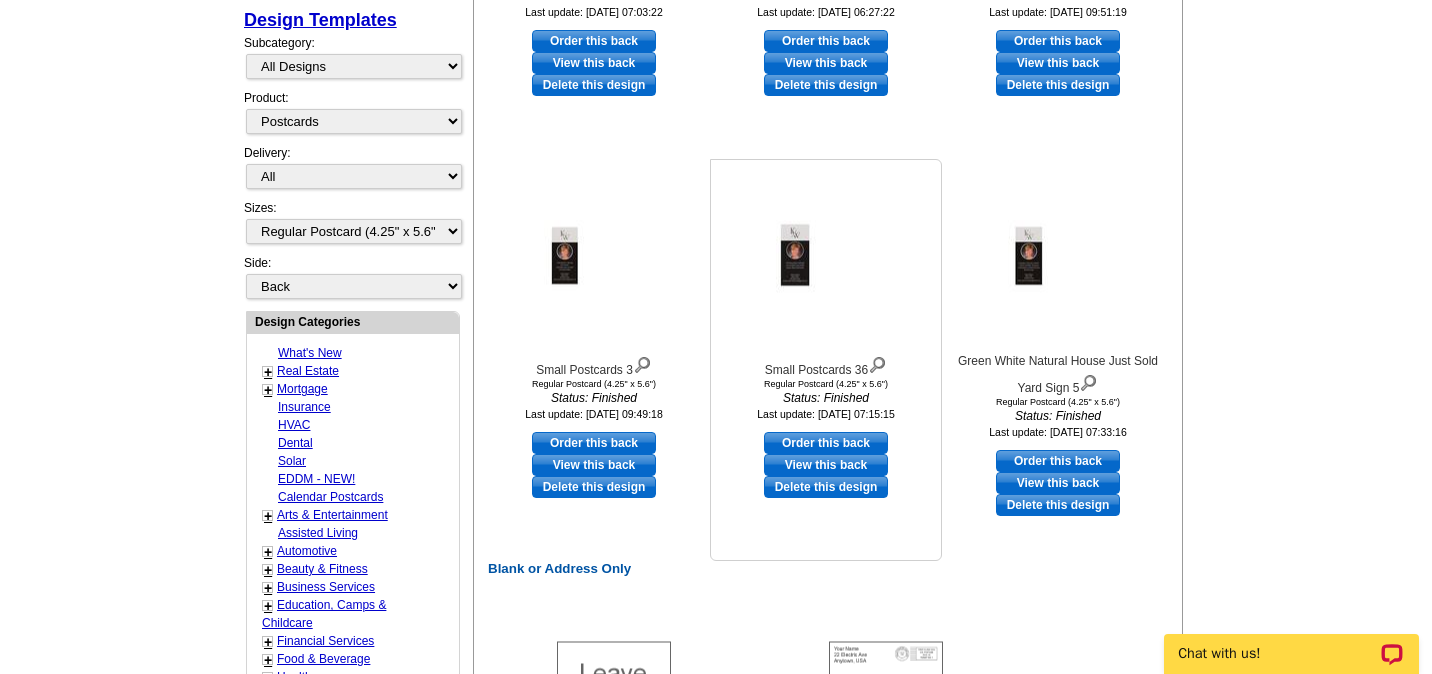 click on "View this back" at bounding box center [826, 465] 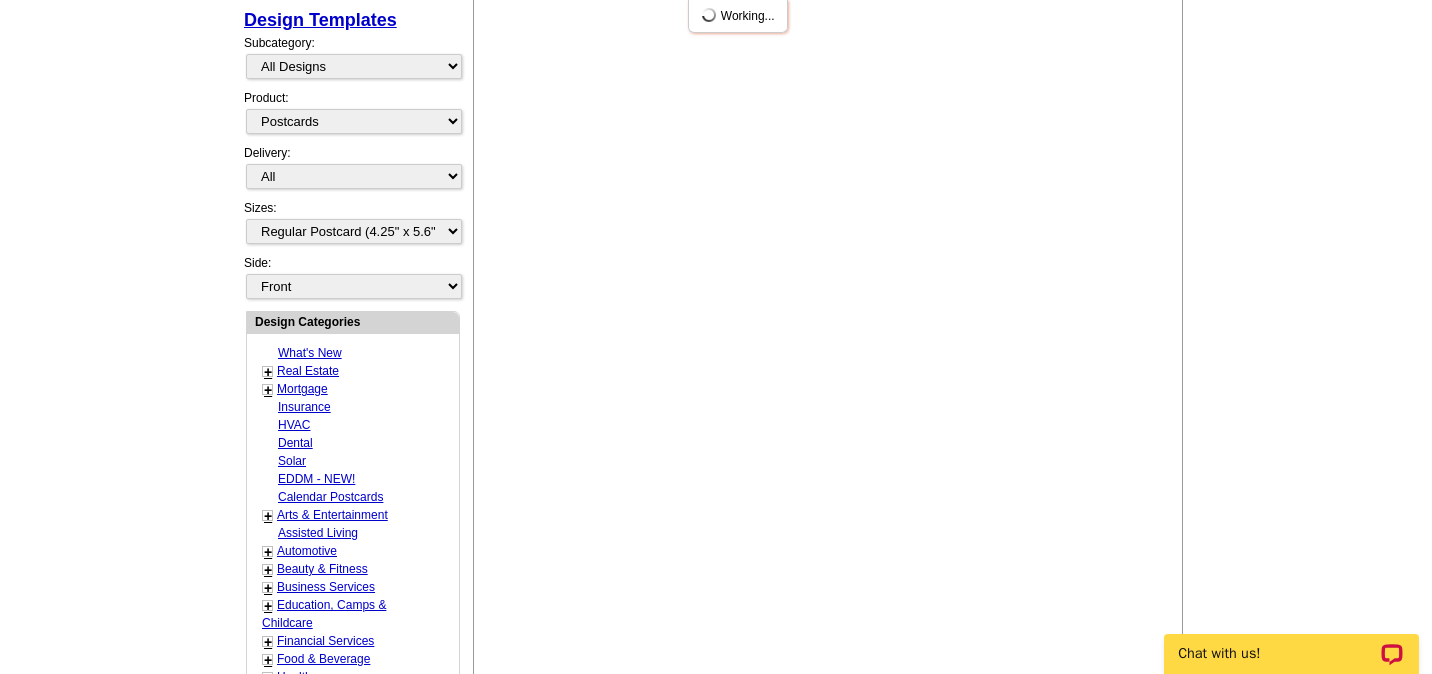 scroll, scrollTop: 879, scrollLeft: 0, axis: vertical 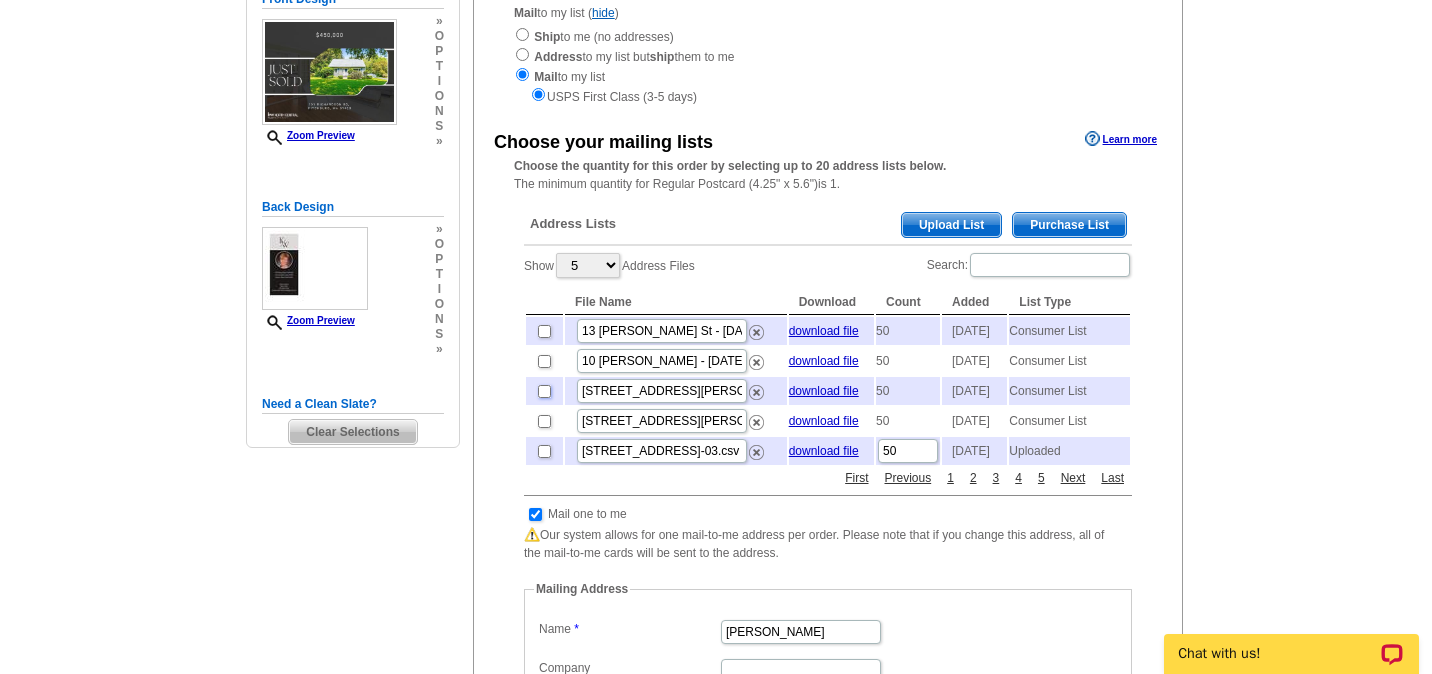 click at bounding box center [544, 391] 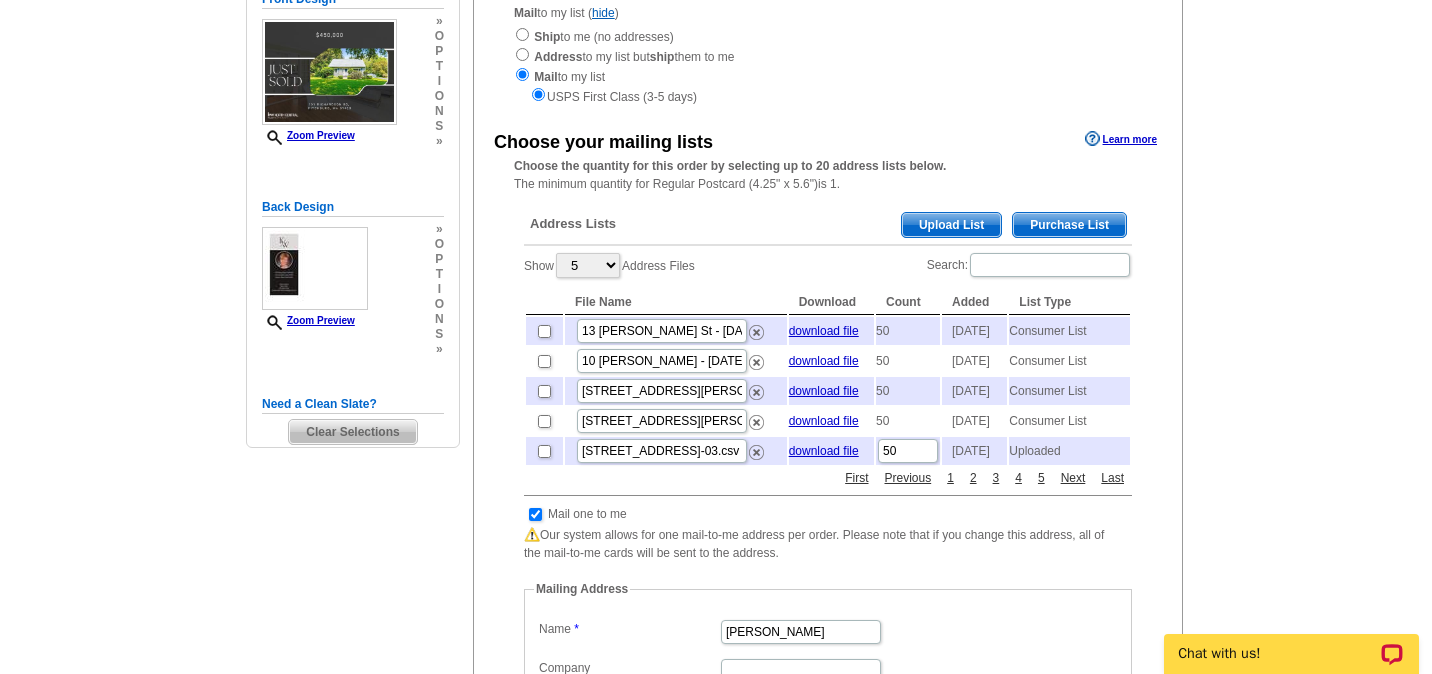 checkbox on "true" 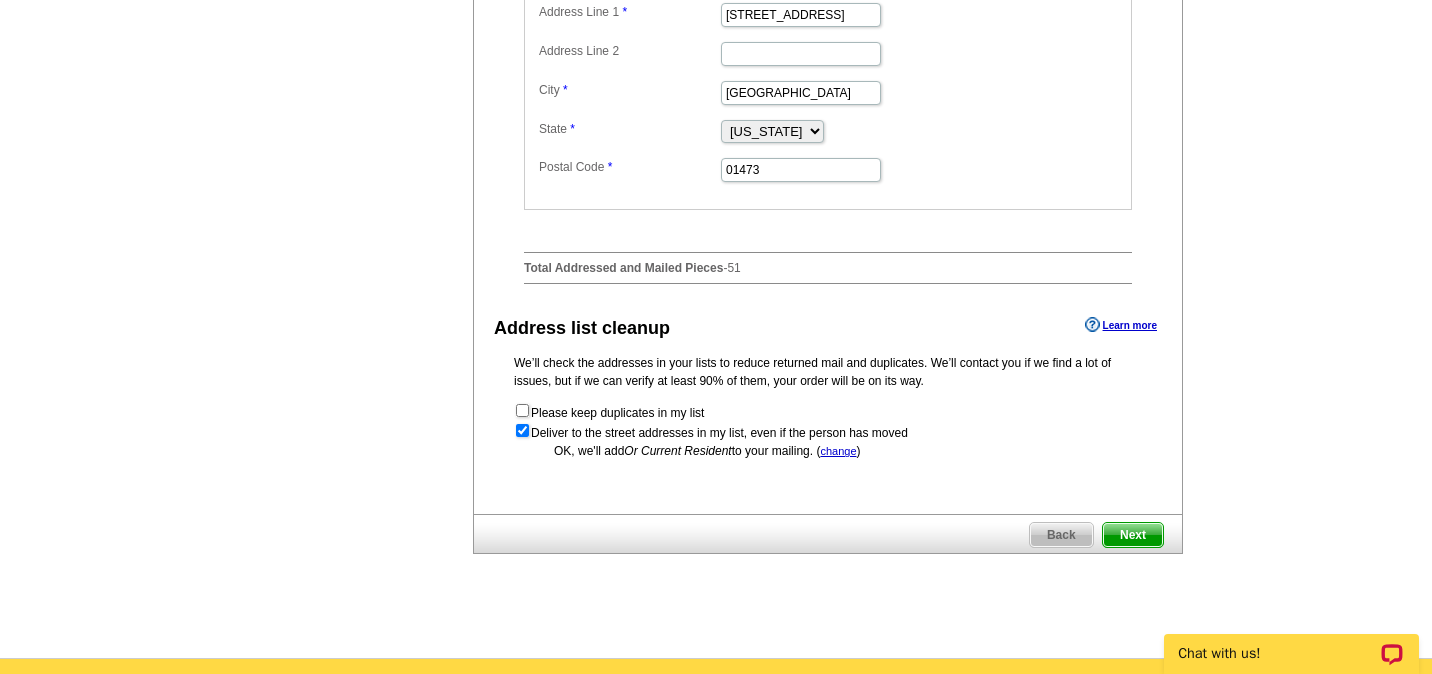 scroll, scrollTop: 1041, scrollLeft: 0, axis: vertical 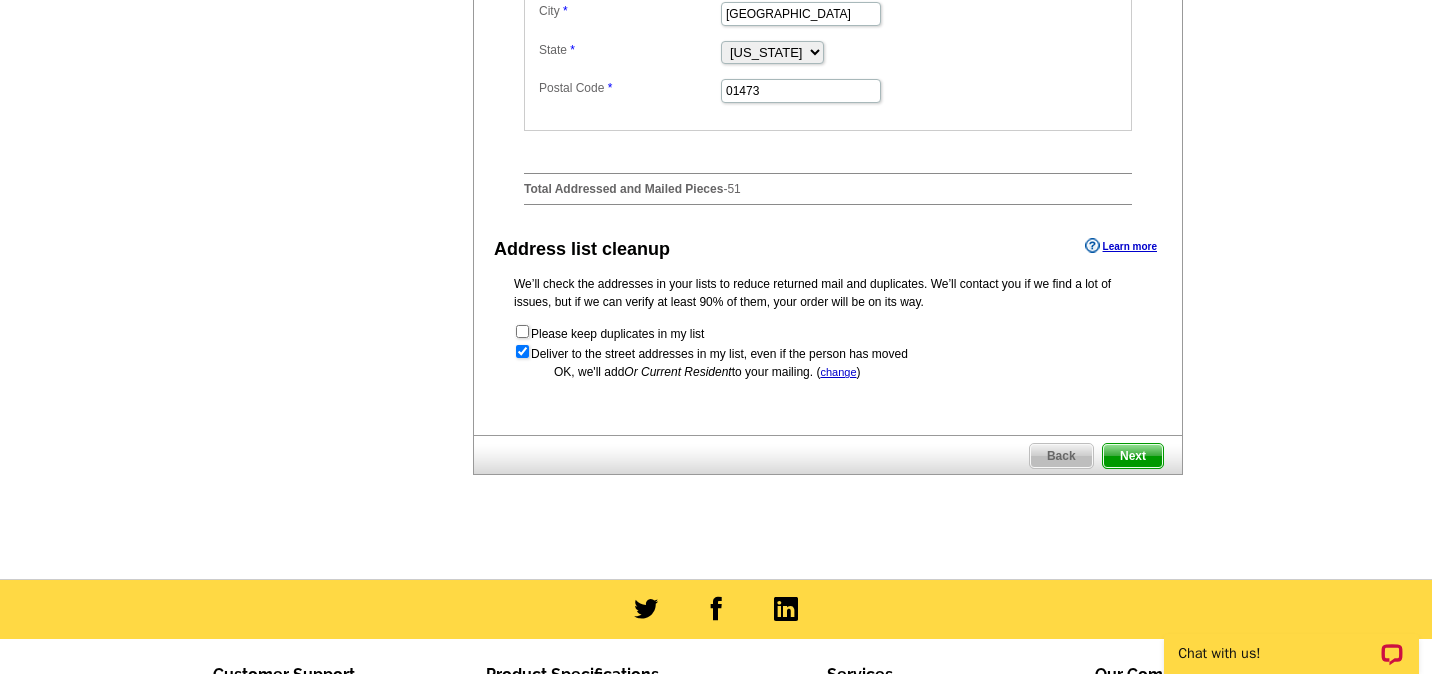 click on "Next" at bounding box center (1133, 456) 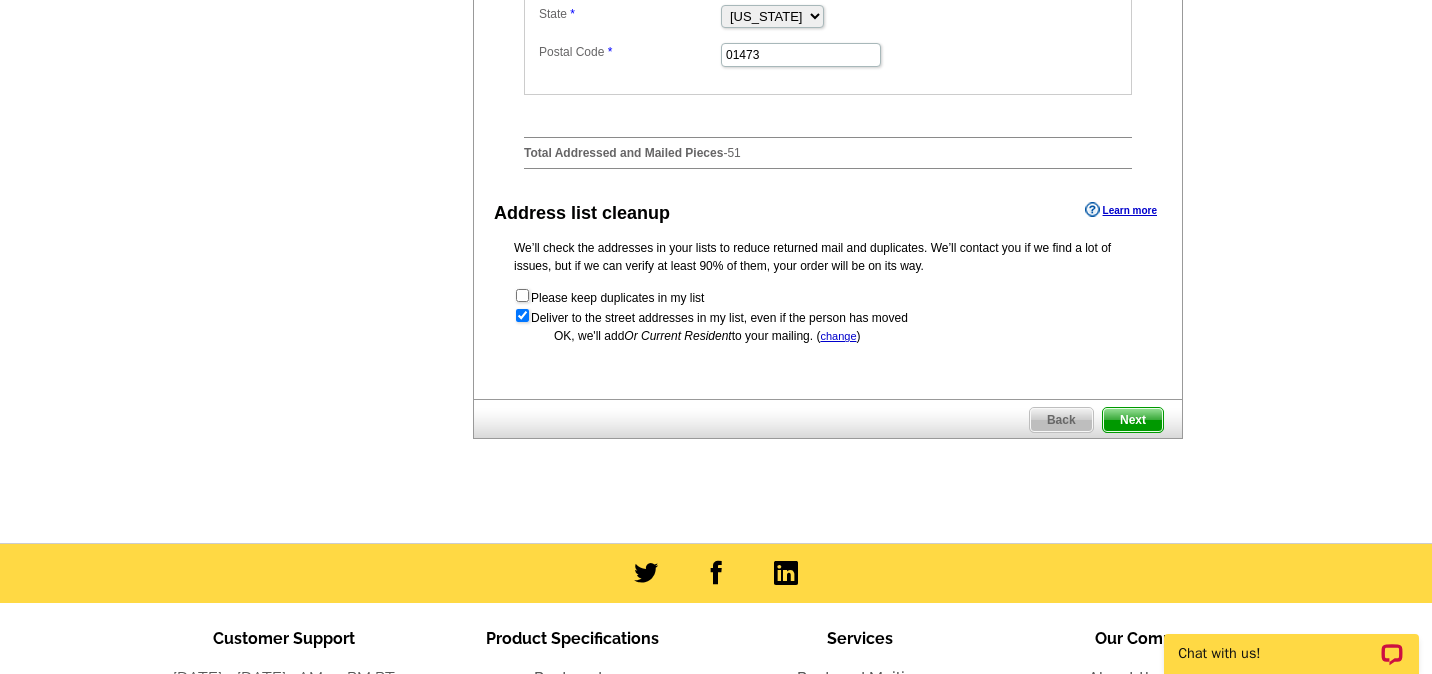 scroll, scrollTop: 0, scrollLeft: 0, axis: both 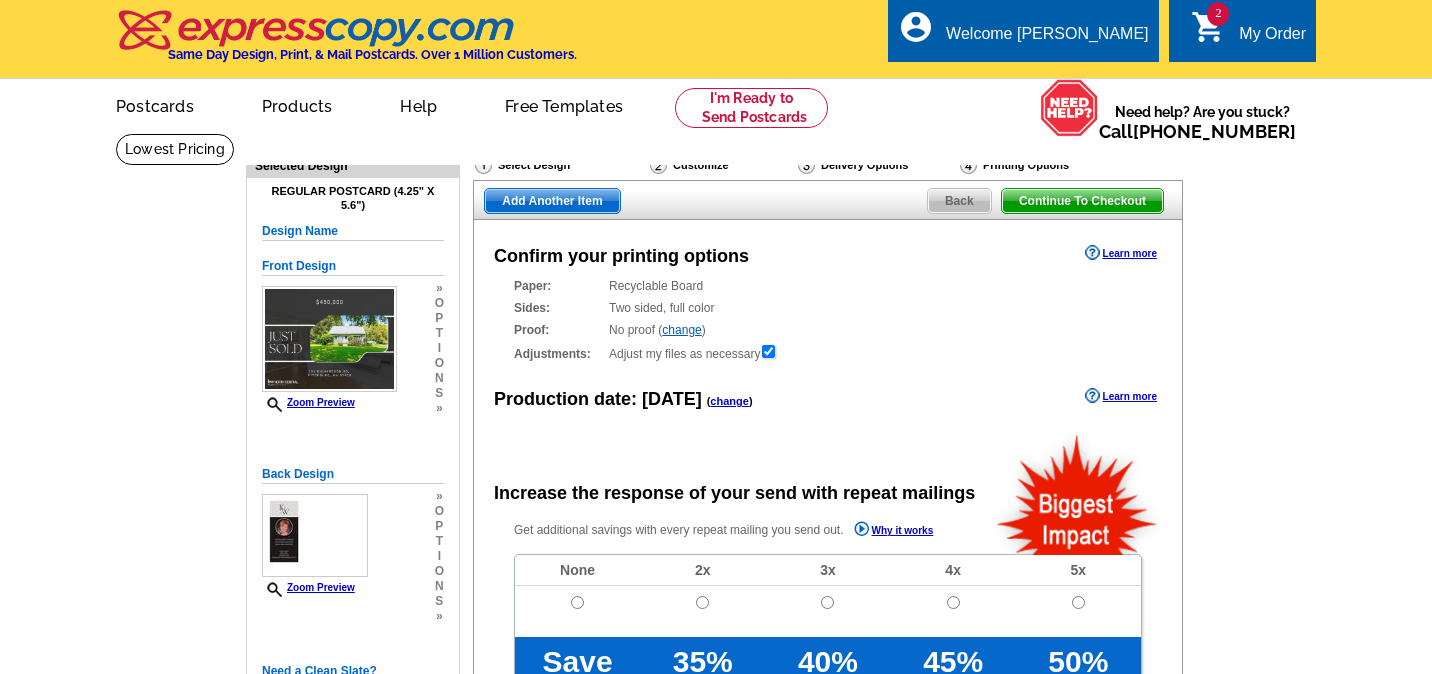 radio on "false" 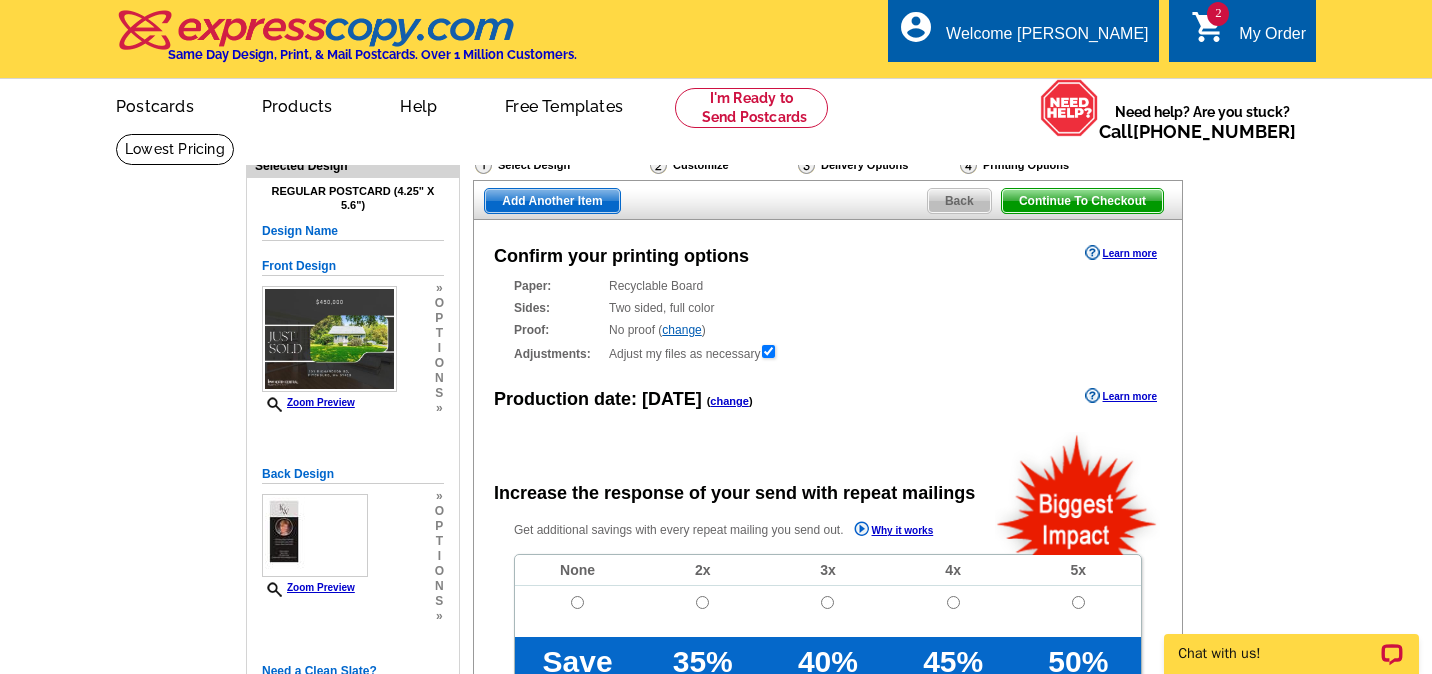 scroll, scrollTop: 0, scrollLeft: 0, axis: both 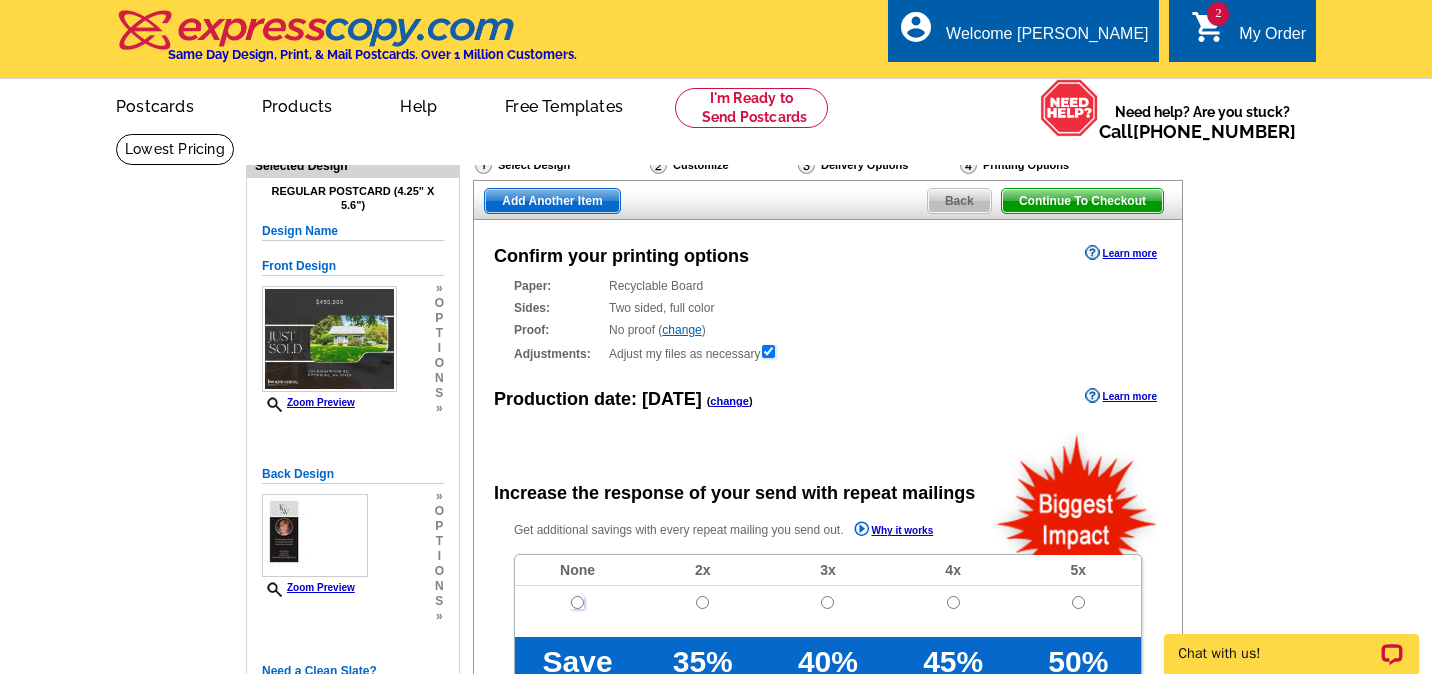 click at bounding box center (577, 602) 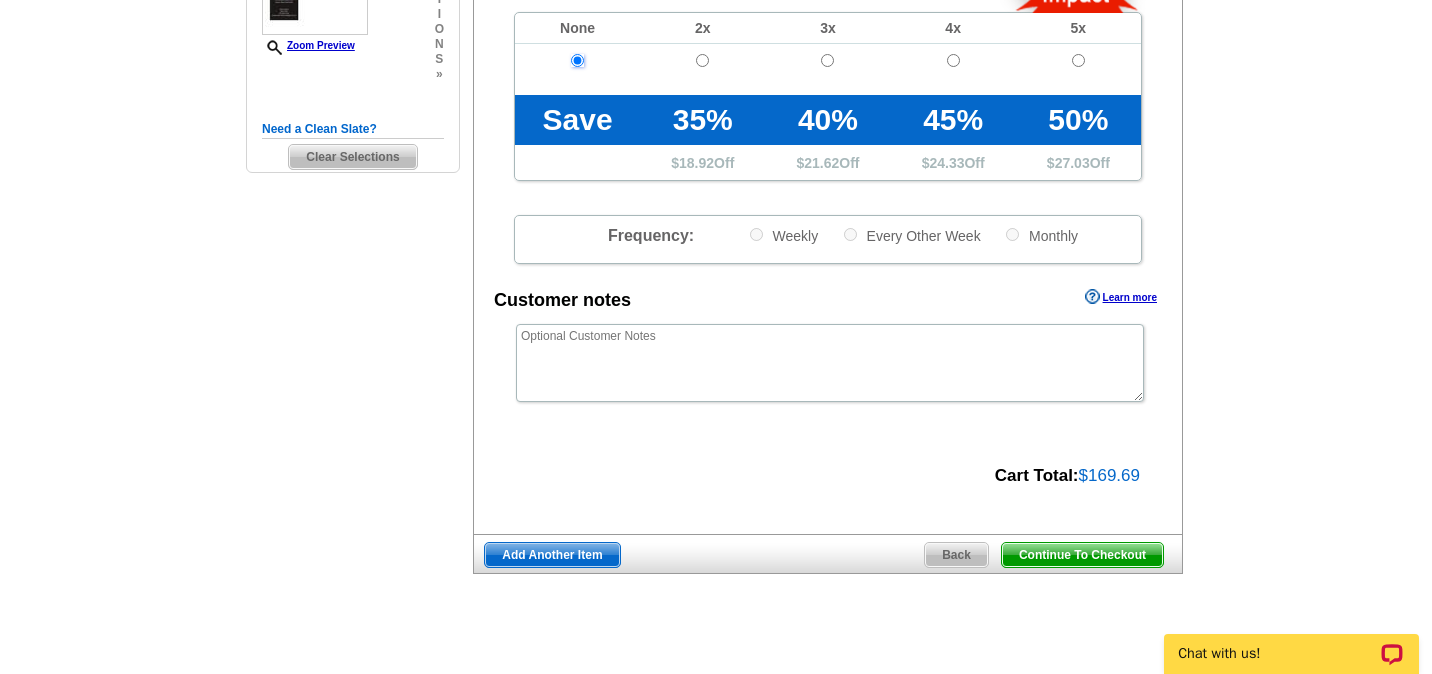 scroll, scrollTop: 593, scrollLeft: 0, axis: vertical 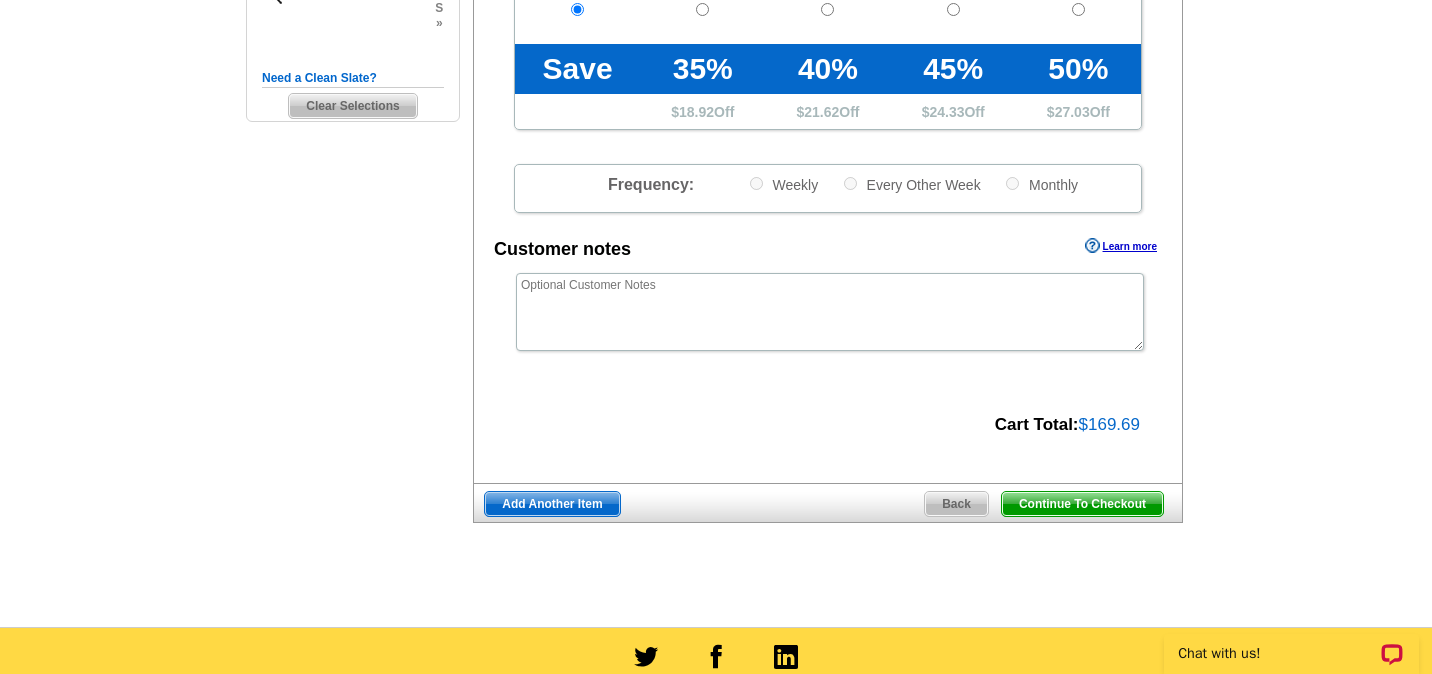 click on "Continue To Checkout" at bounding box center [1082, 504] 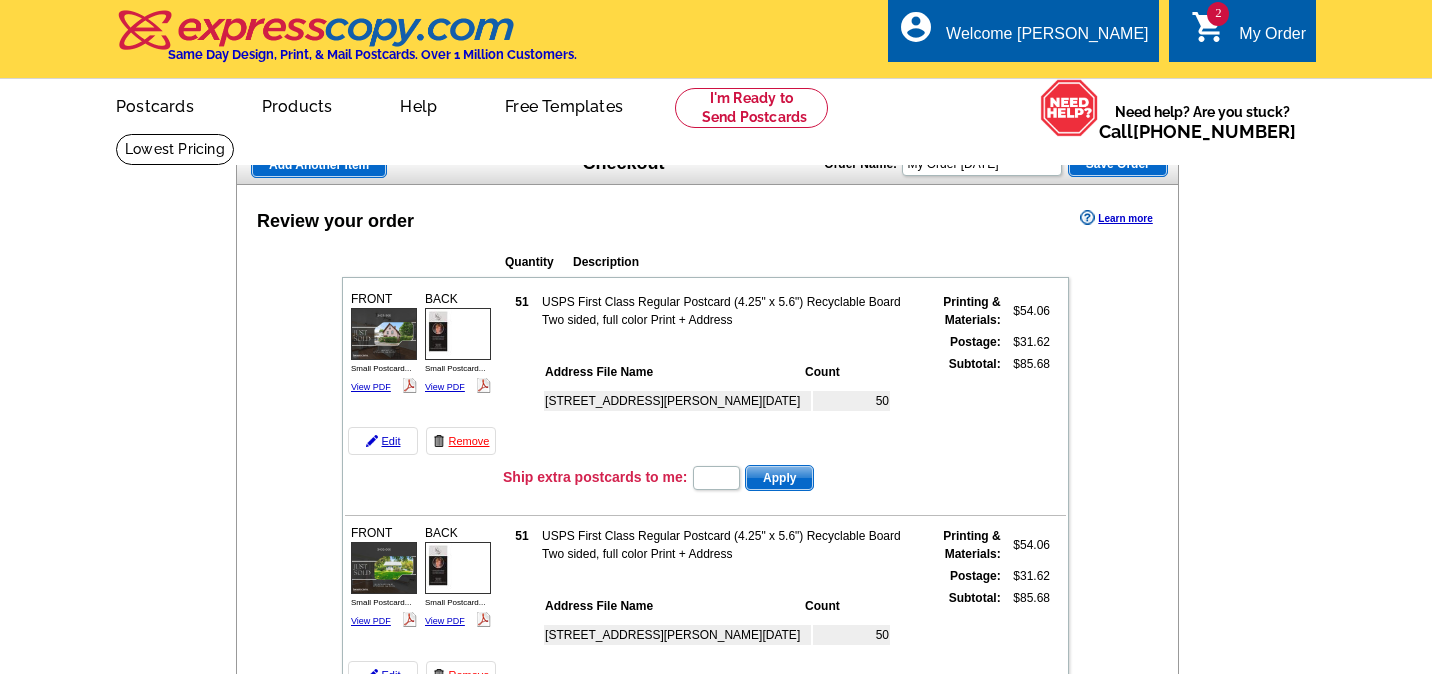 scroll, scrollTop: 0, scrollLeft: 0, axis: both 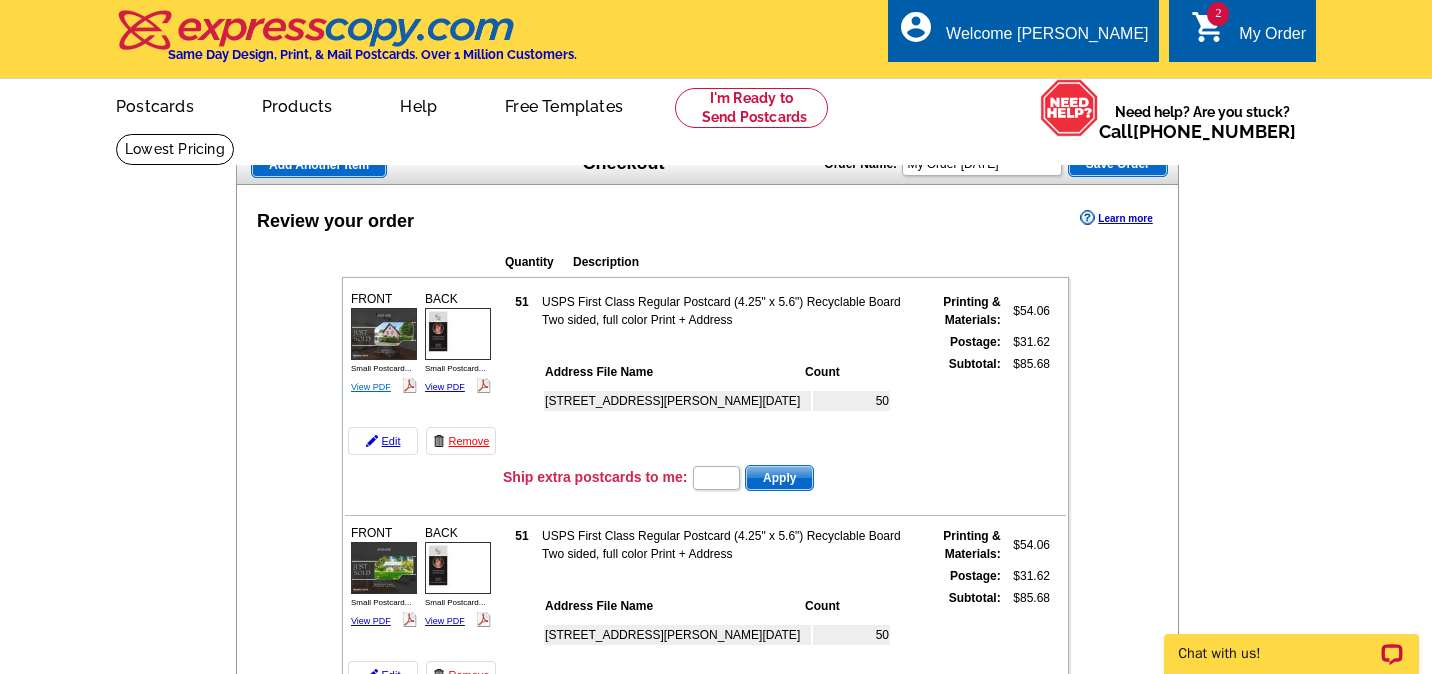click on "View PDF" at bounding box center [371, 387] 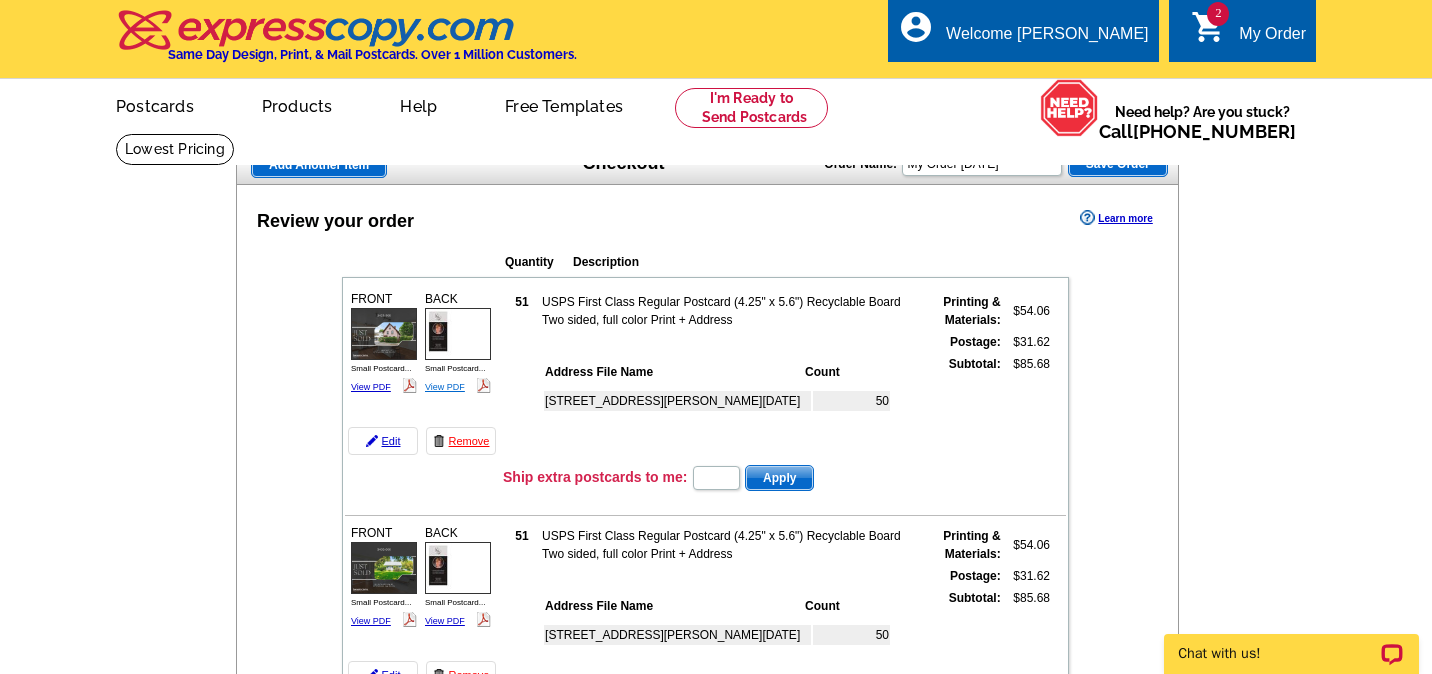 click on "View PDF" at bounding box center [445, 387] 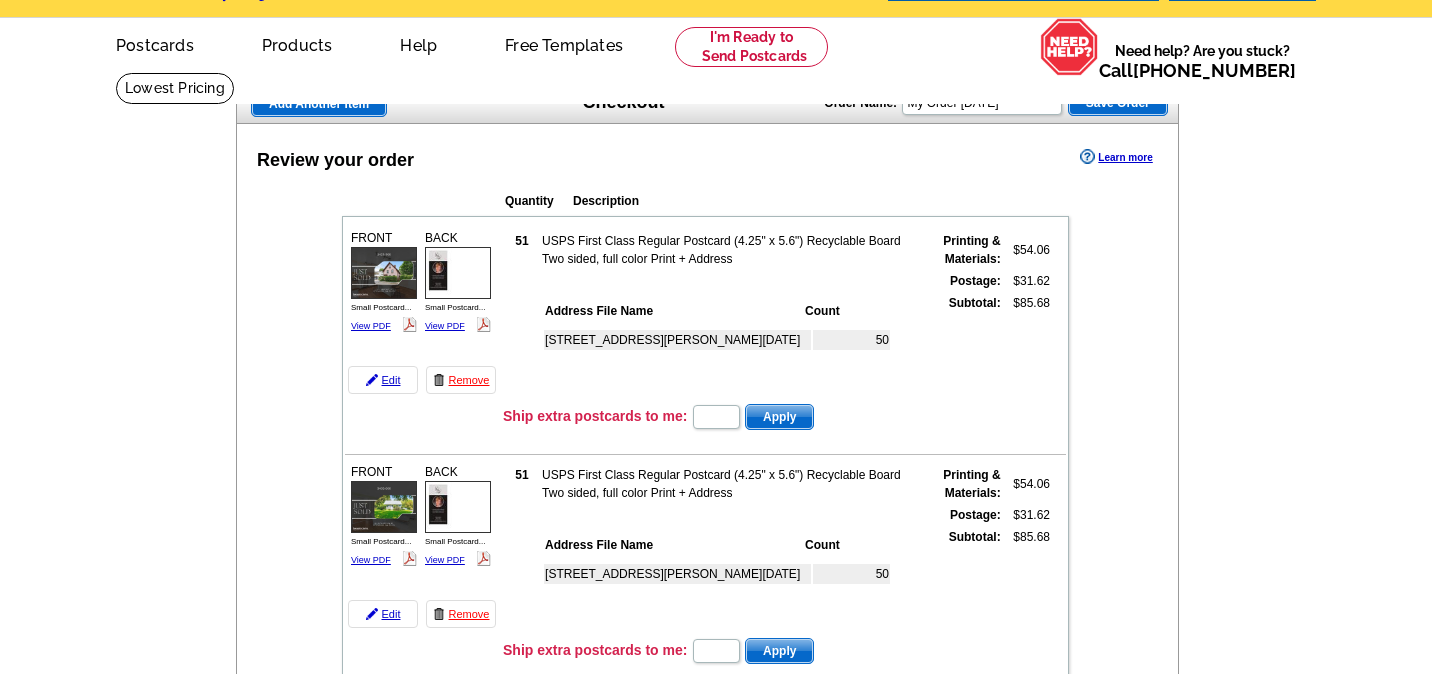 scroll, scrollTop: 179, scrollLeft: 0, axis: vertical 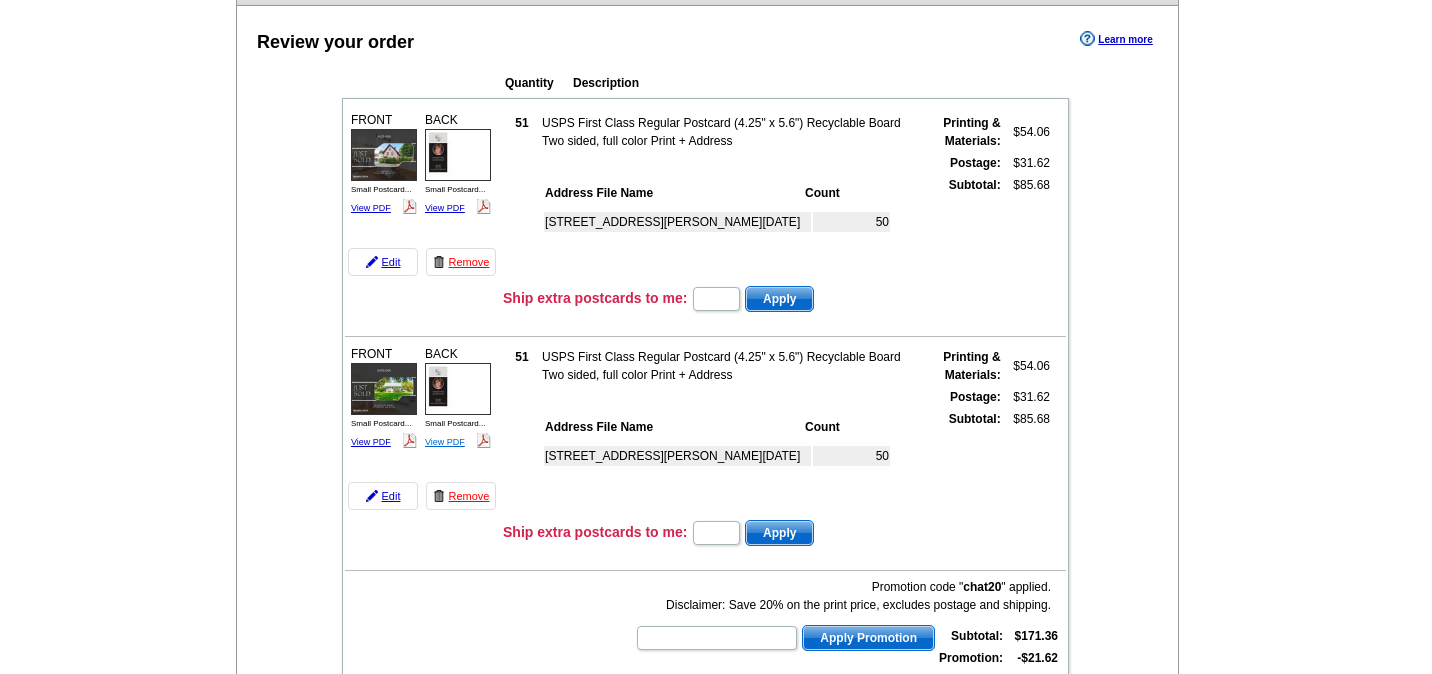 click on "View PDF" at bounding box center (445, 208) 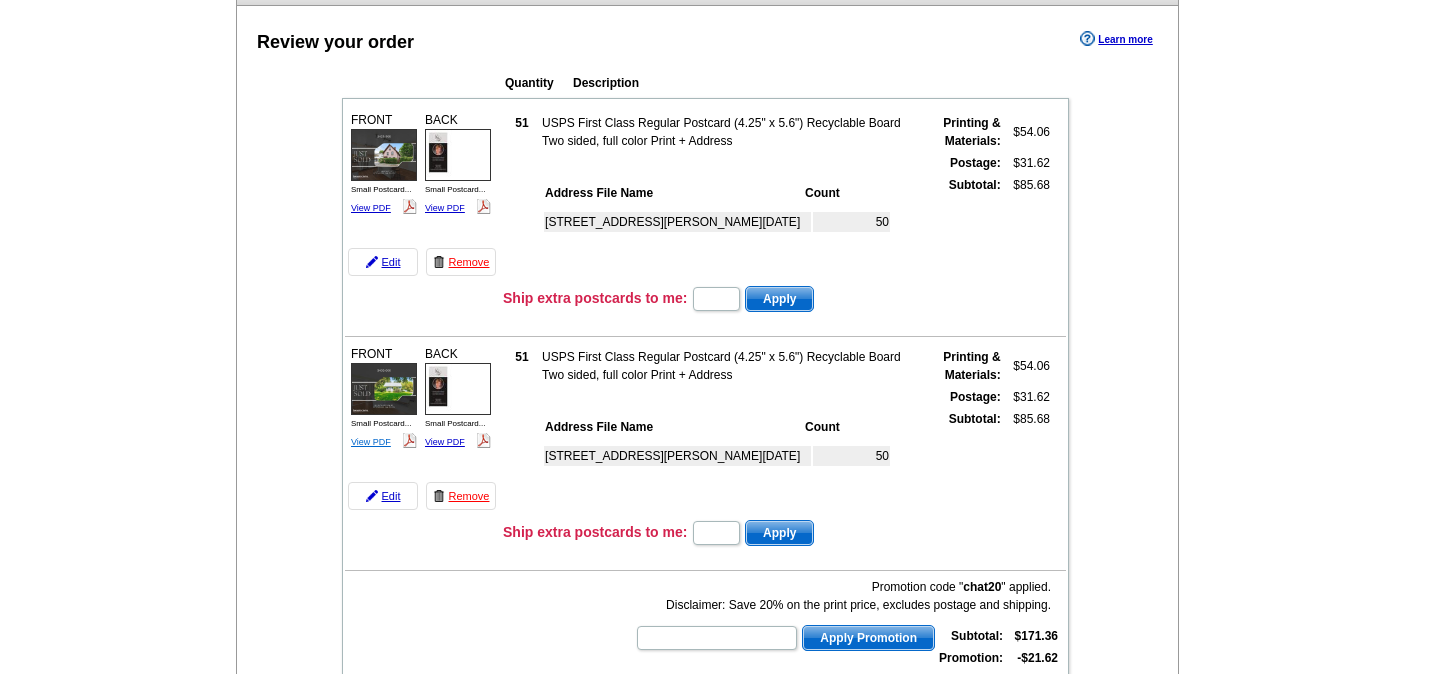 click on "View PDF" at bounding box center [371, 442] 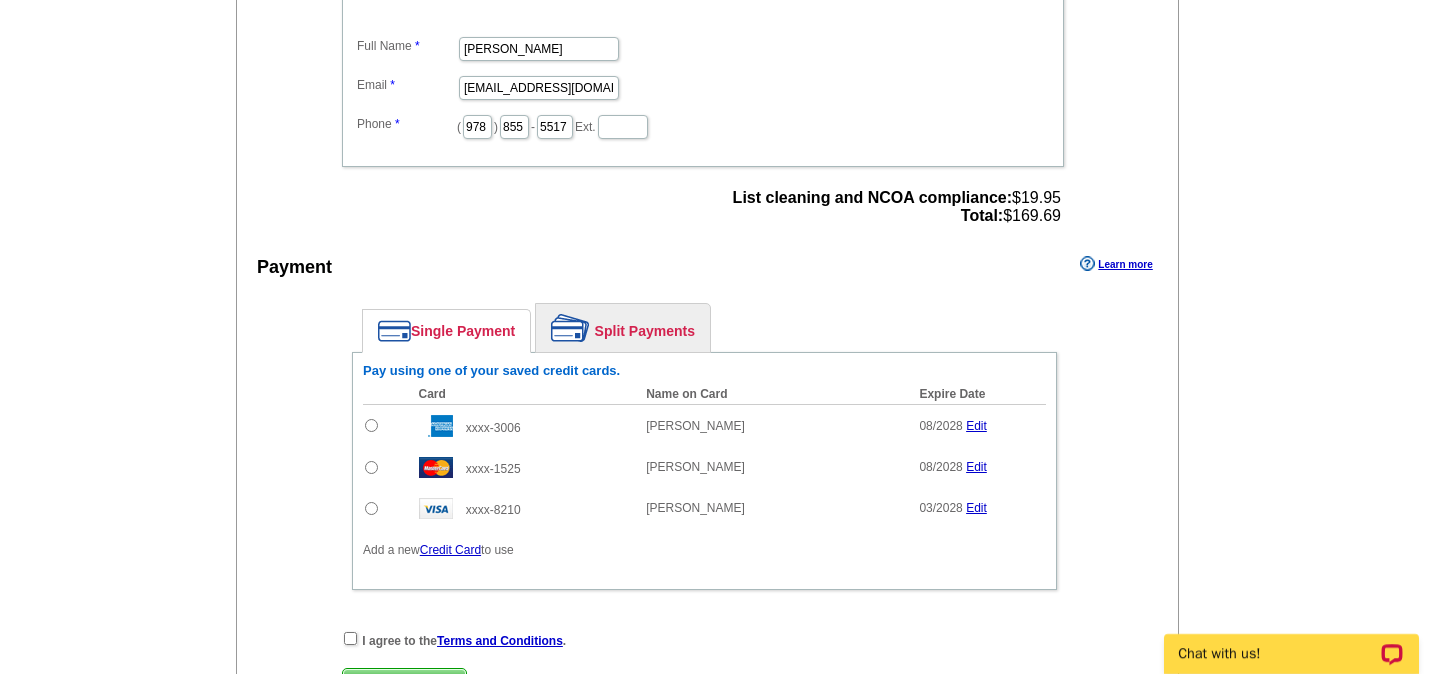 scroll, scrollTop: 978, scrollLeft: 0, axis: vertical 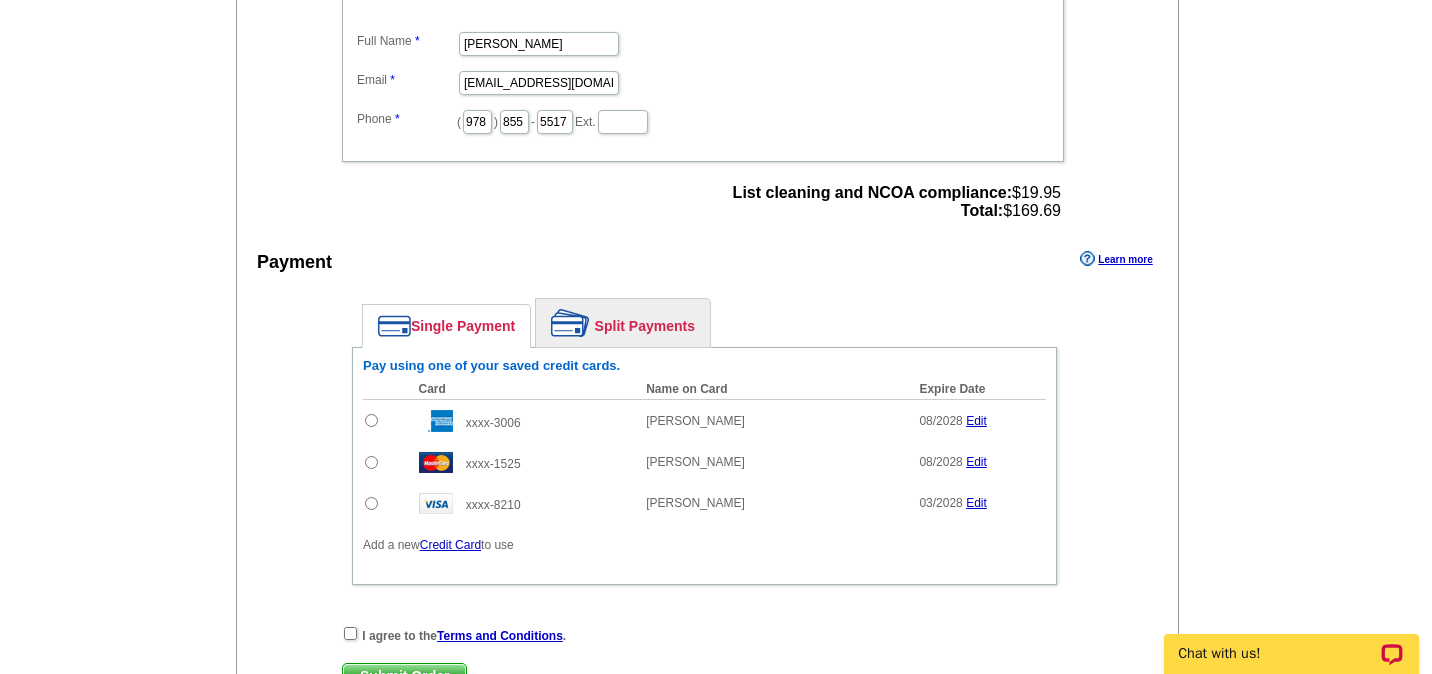 click at bounding box center [371, 462] 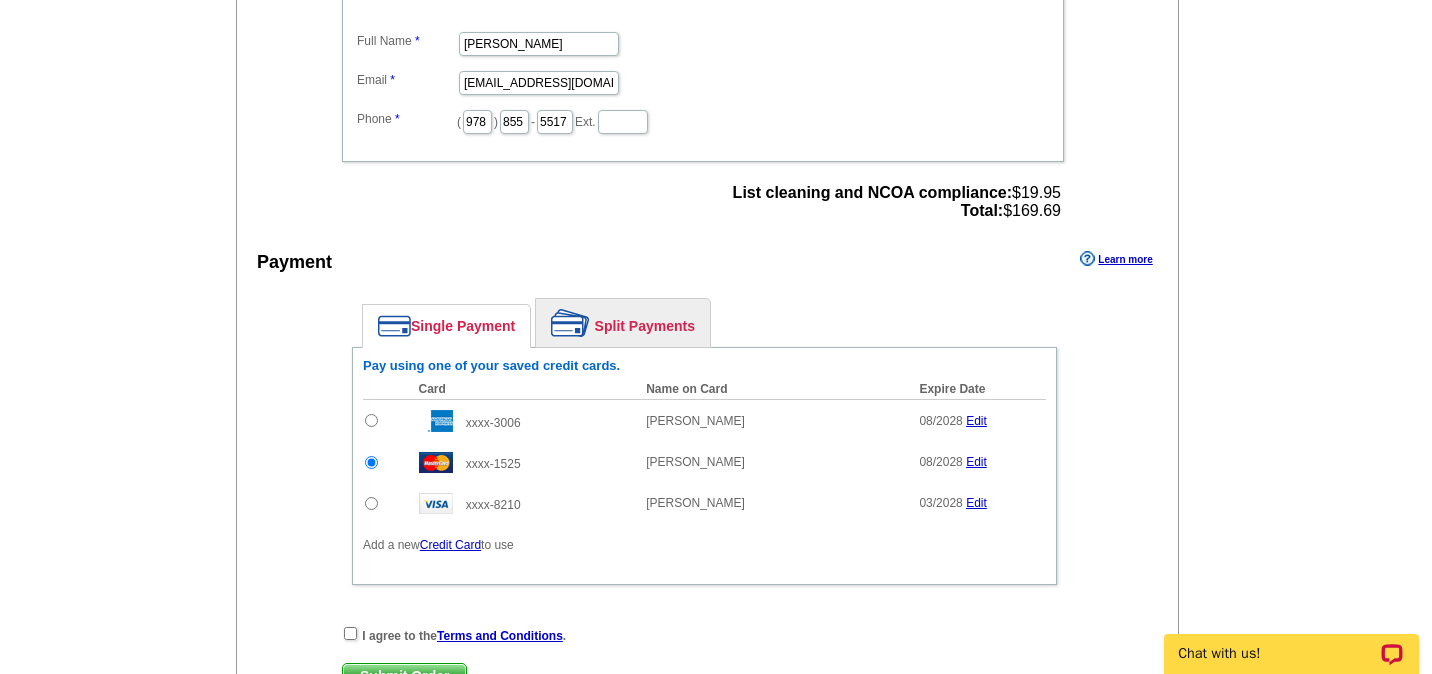 scroll, scrollTop: 0, scrollLeft: 0, axis: both 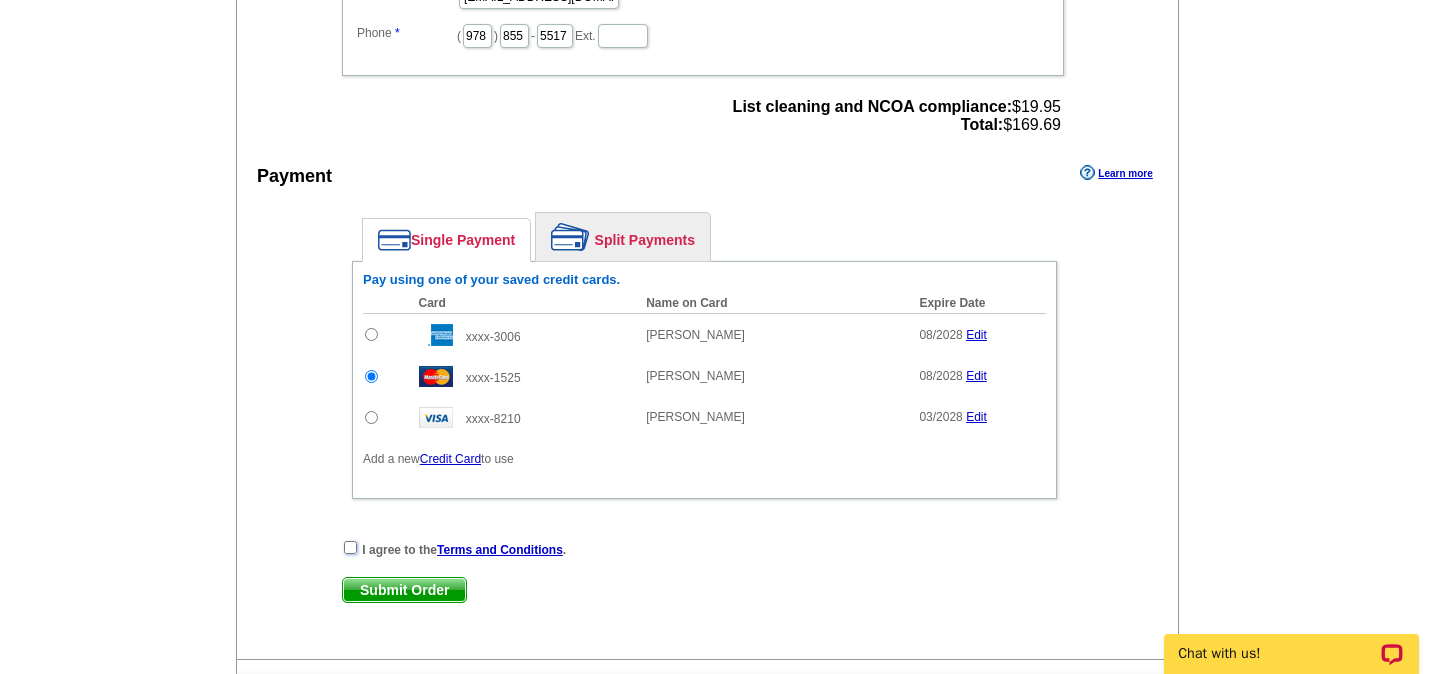 click at bounding box center (350, 547) 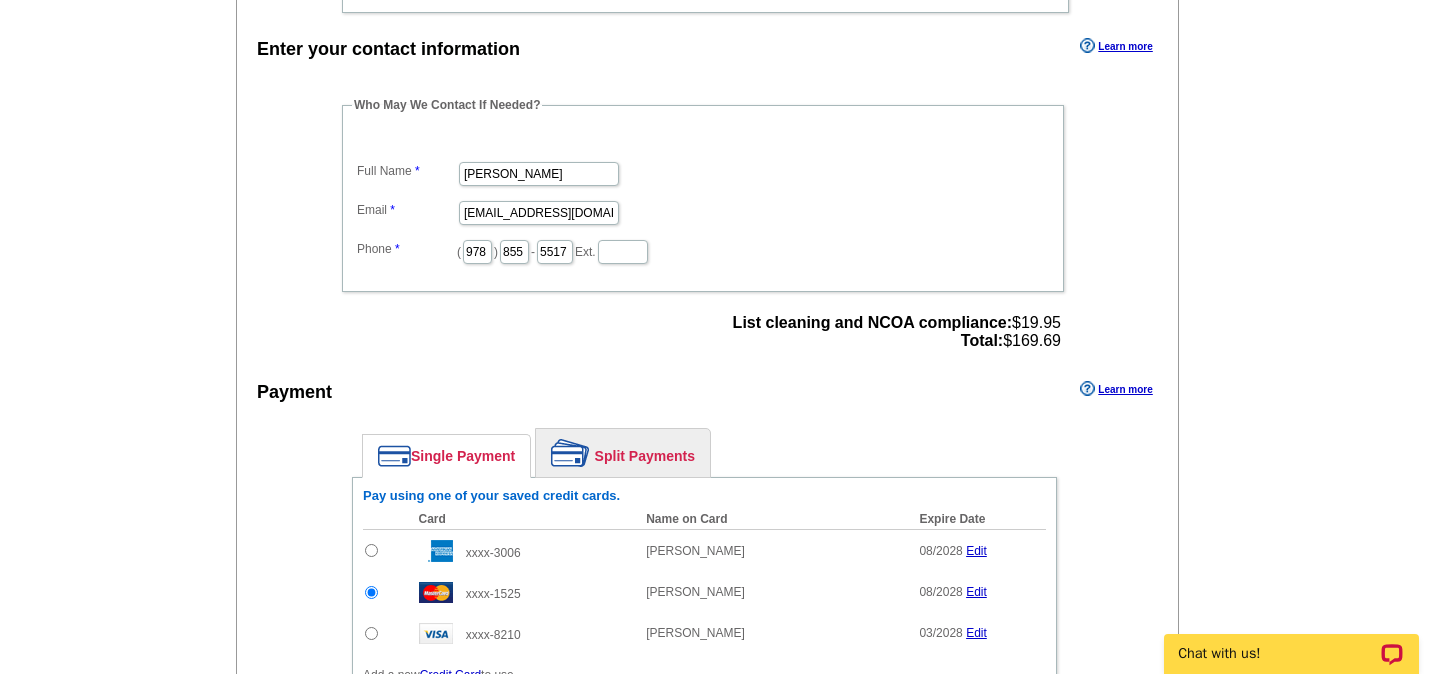 scroll, scrollTop: 767, scrollLeft: 0, axis: vertical 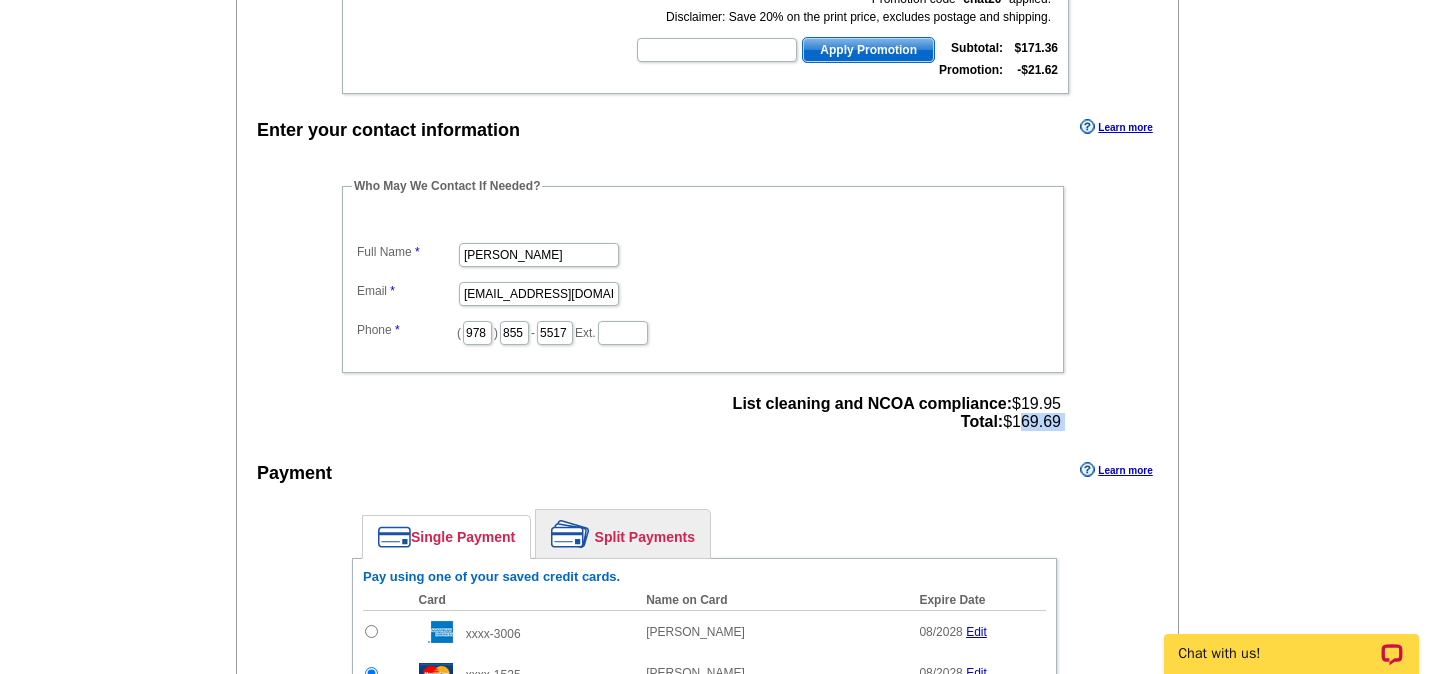 drag, startPoint x: 1008, startPoint y: 423, endPoint x: 1087, endPoint y: 423, distance: 79 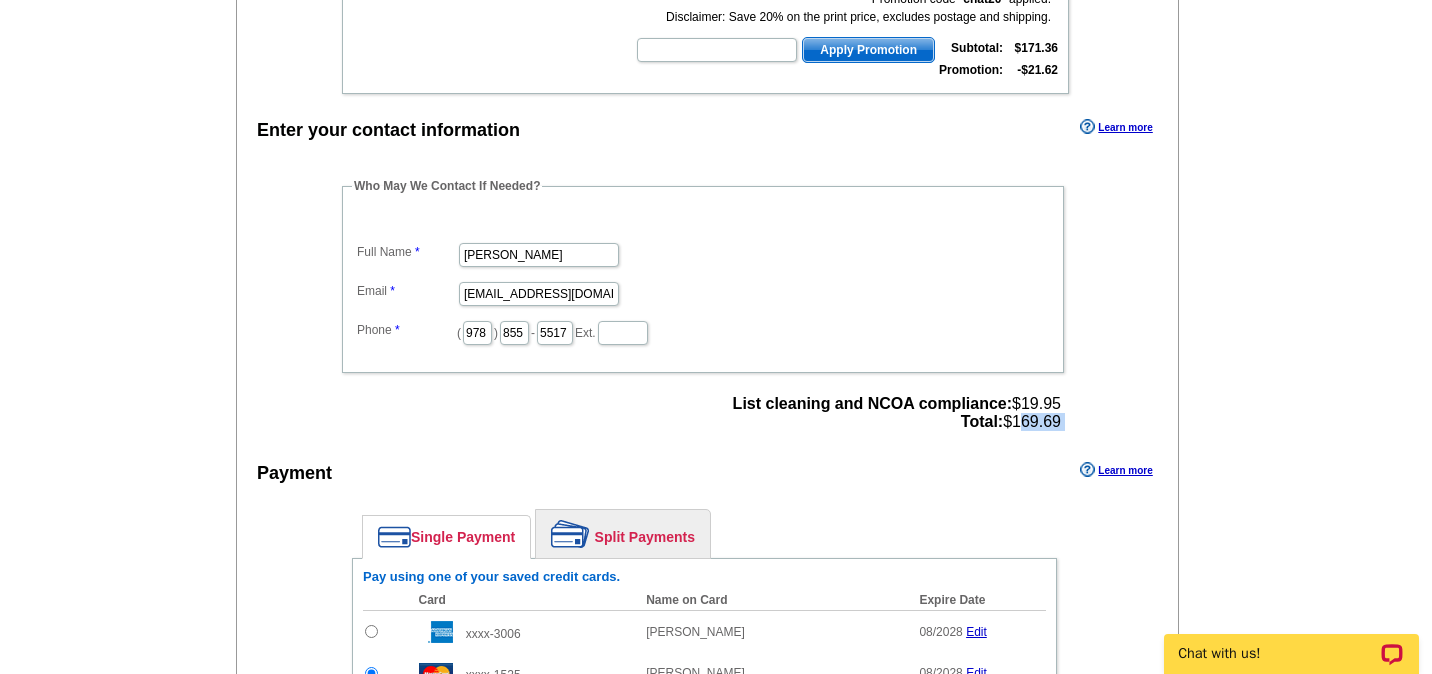 copy on "169.69" 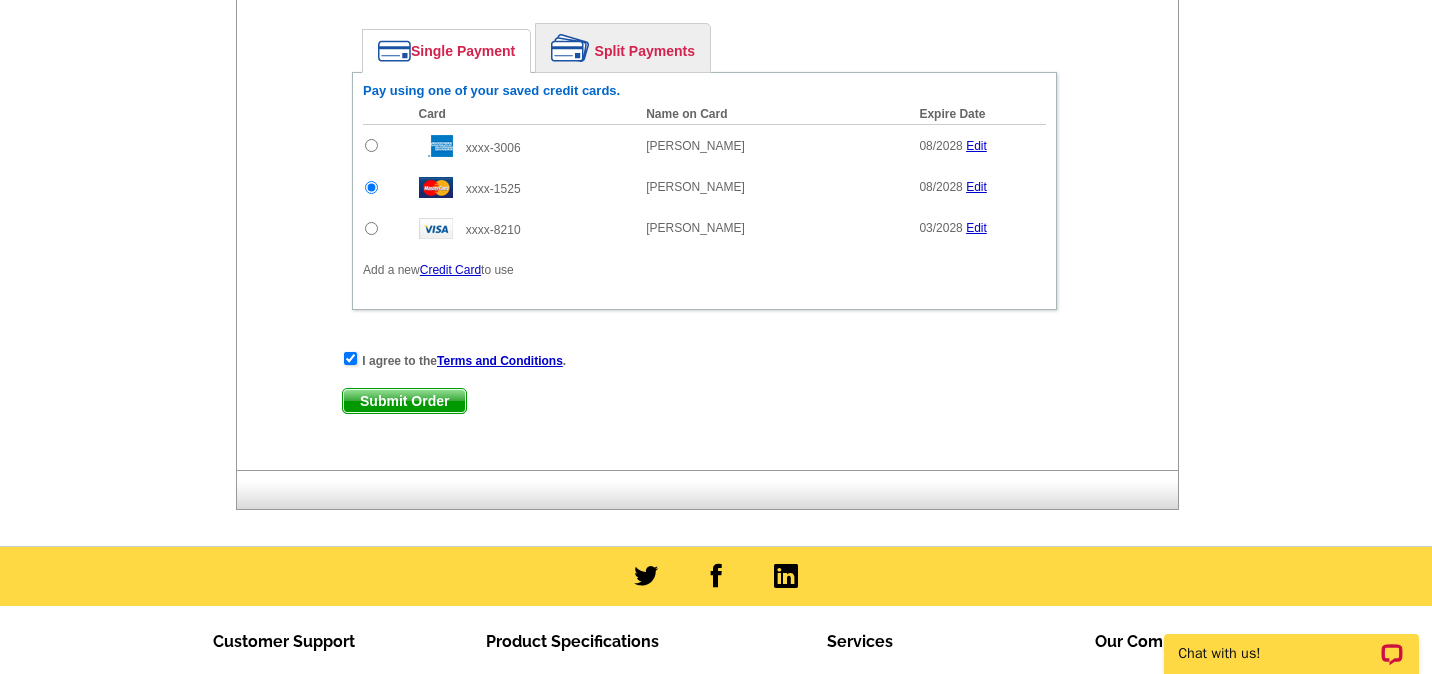 scroll, scrollTop: 1291, scrollLeft: 0, axis: vertical 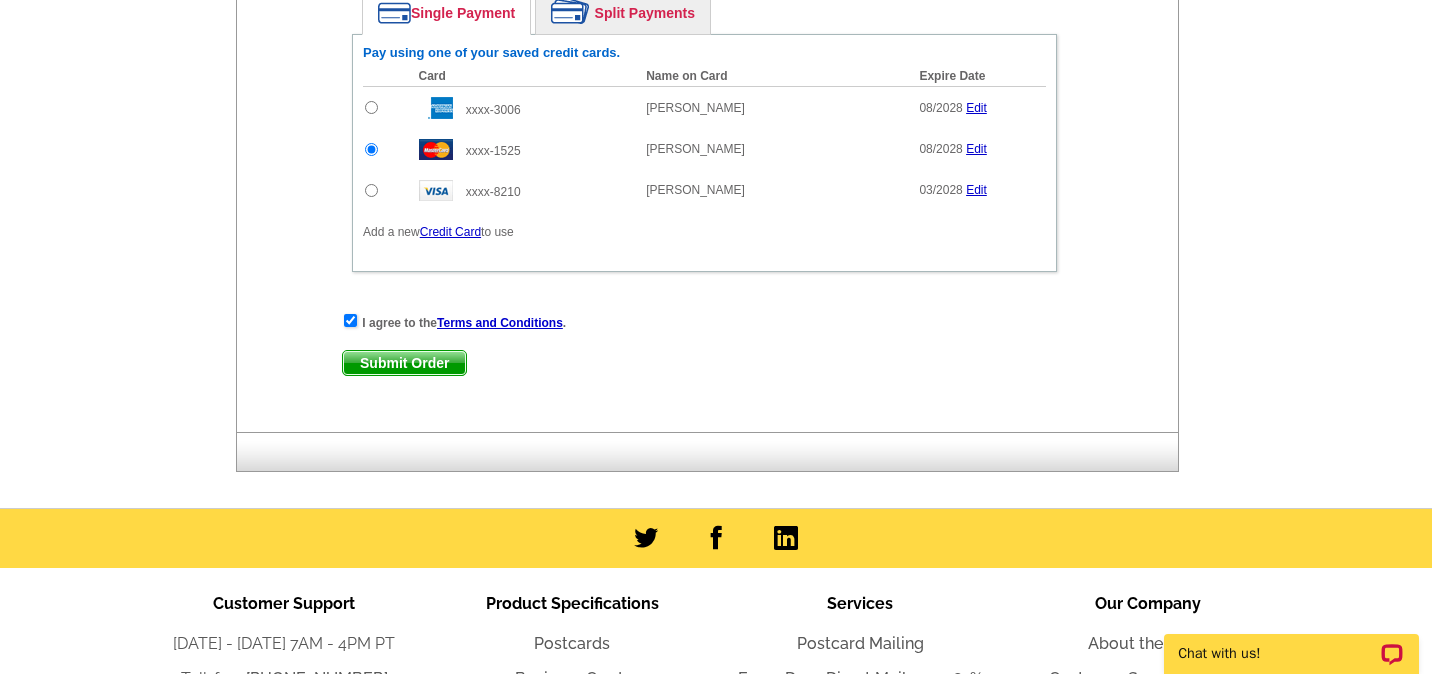 click on "Submit Order" at bounding box center (404, 363) 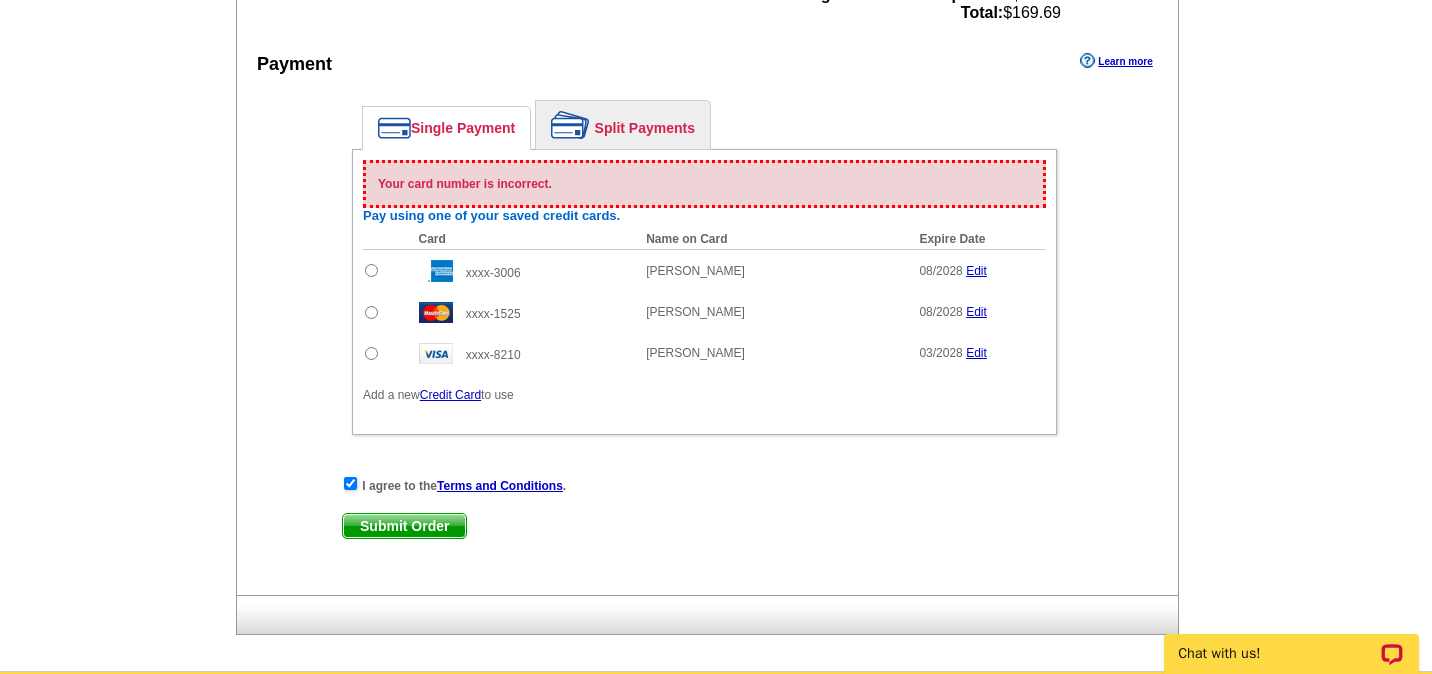 scroll, scrollTop: 1270, scrollLeft: 0, axis: vertical 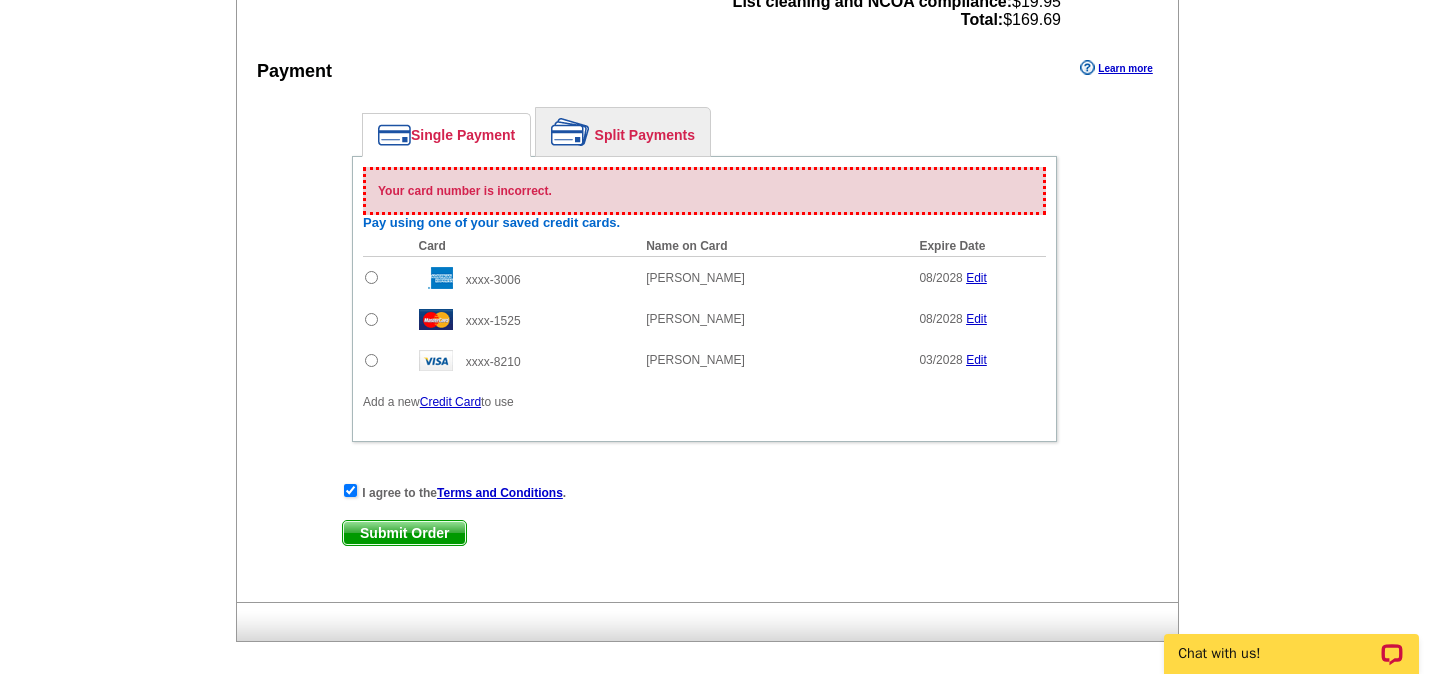 click at bounding box center (371, 277) 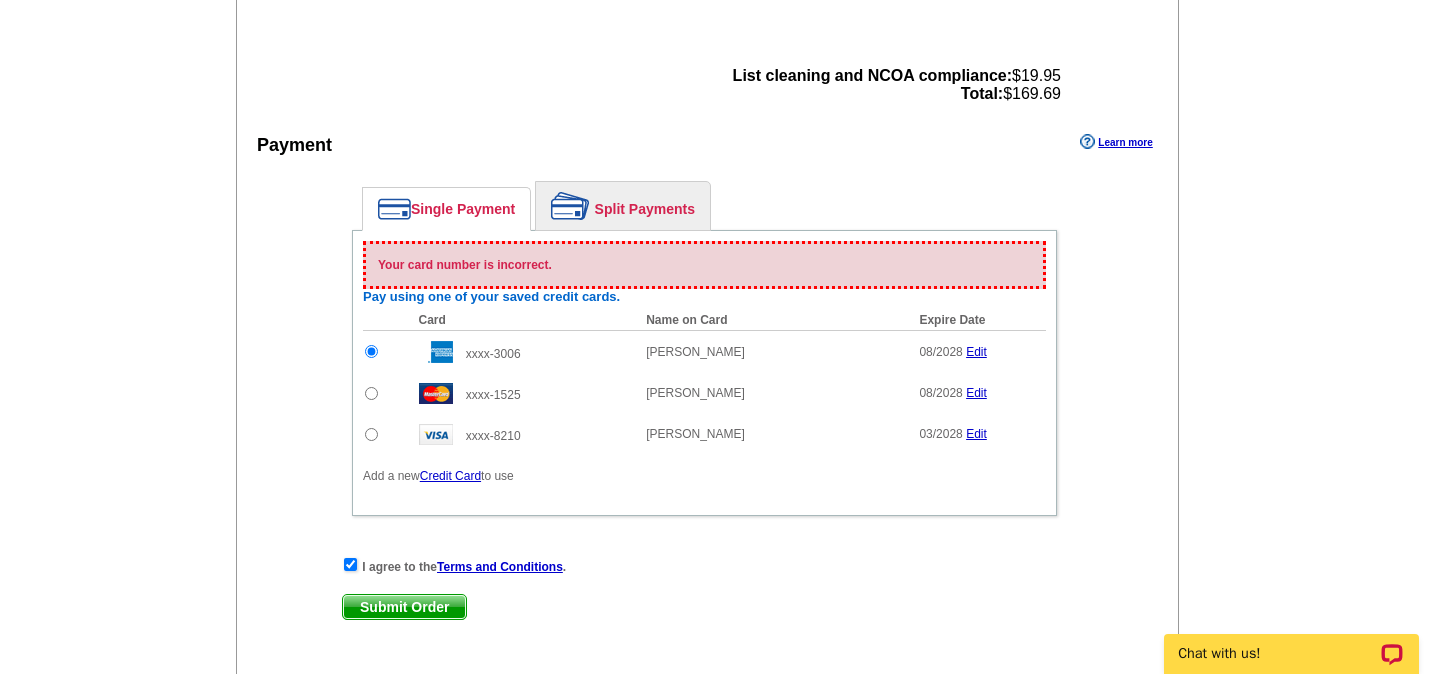 scroll, scrollTop: 1272, scrollLeft: 0, axis: vertical 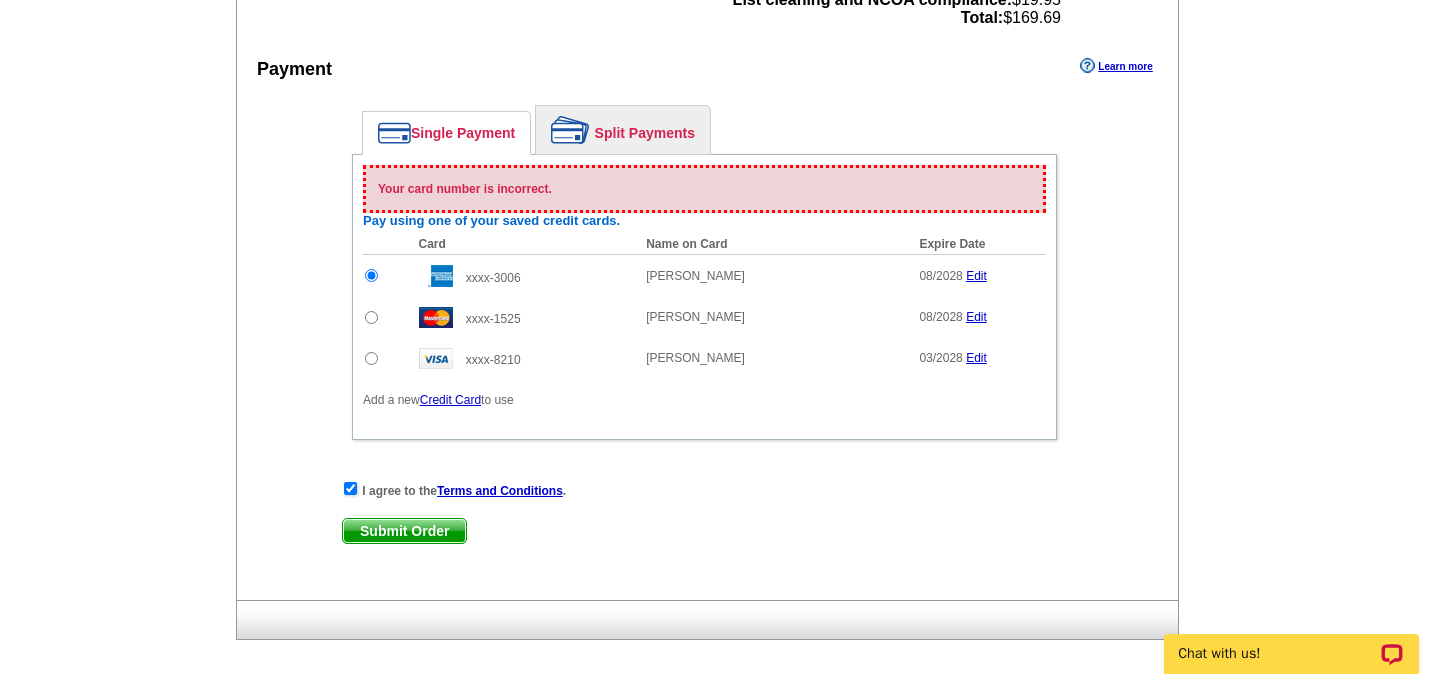 click on "Submit Order" at bounding box center (404, 531) 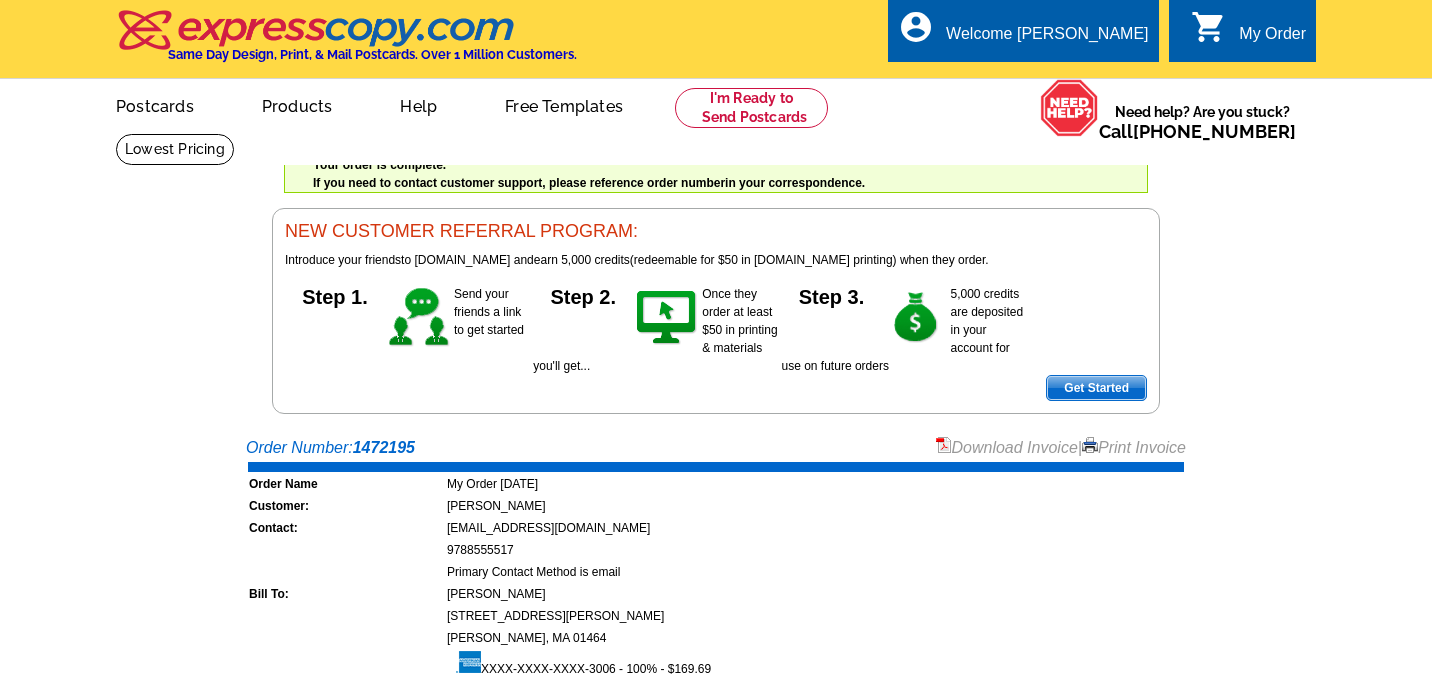 scroll, scrollTop: 0, scrollLeft: 0, axis: both 